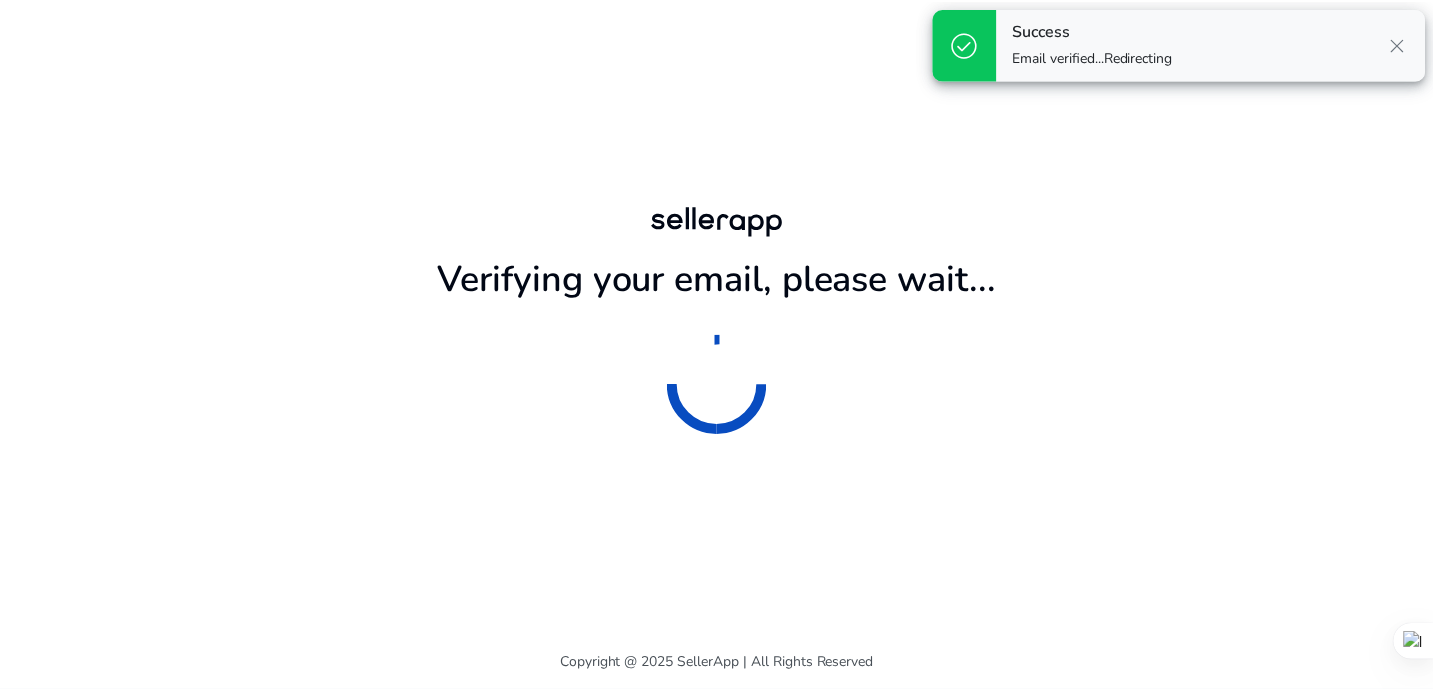 scroll, scrollTop: 0, scrollLeft: 0, axis: both 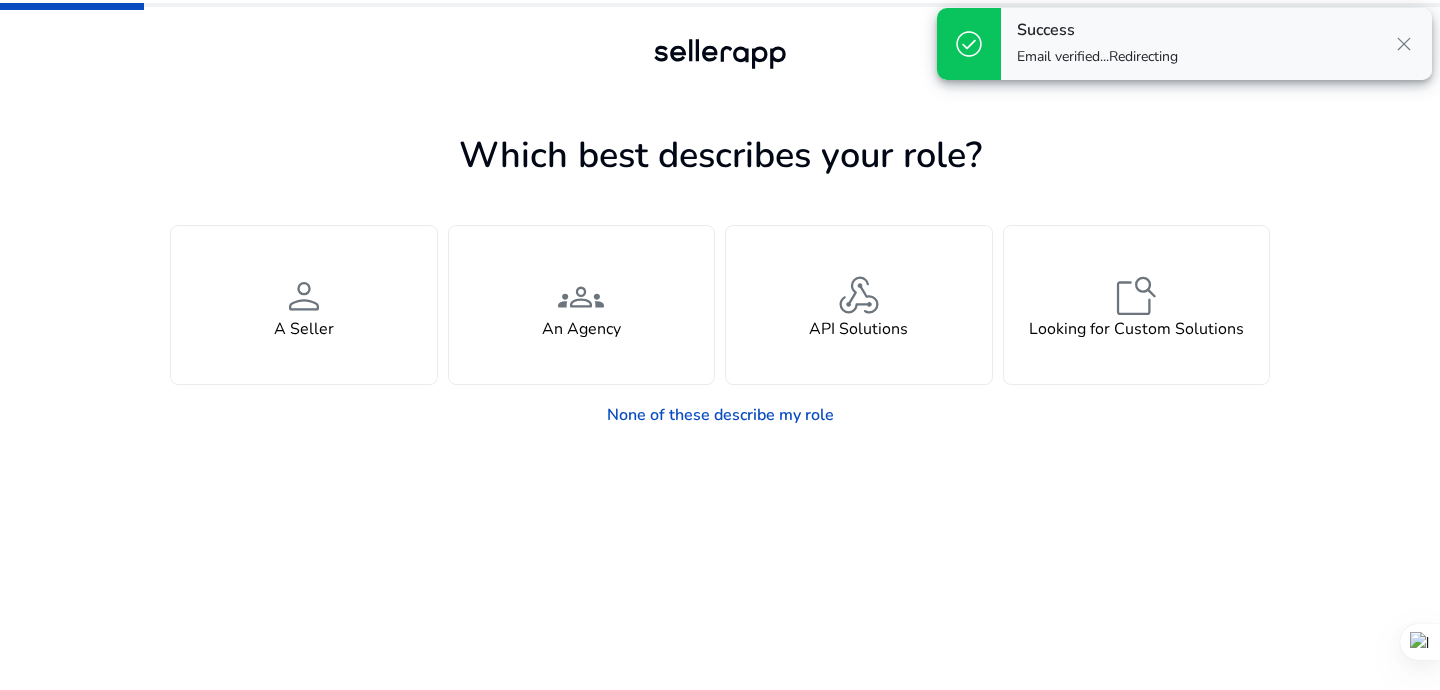 click on "close" at bounding box center [1404, 44] 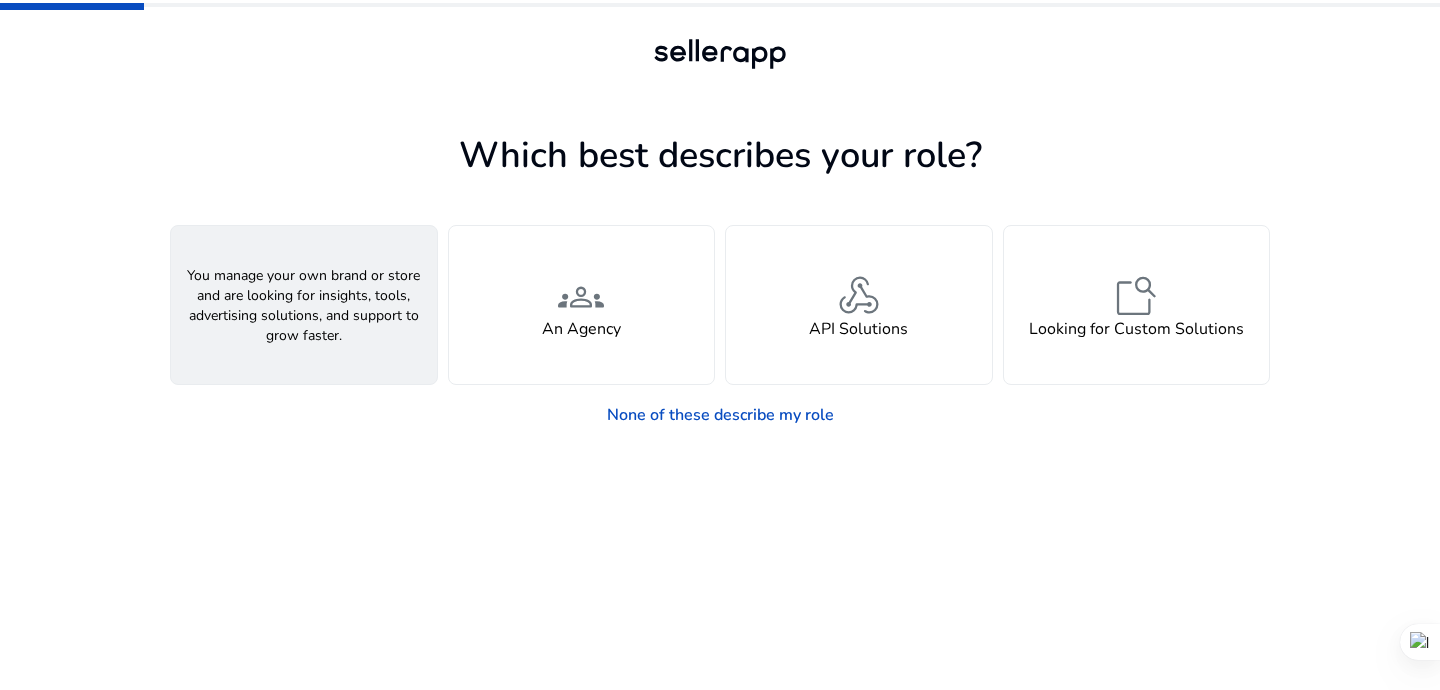 click on "person" 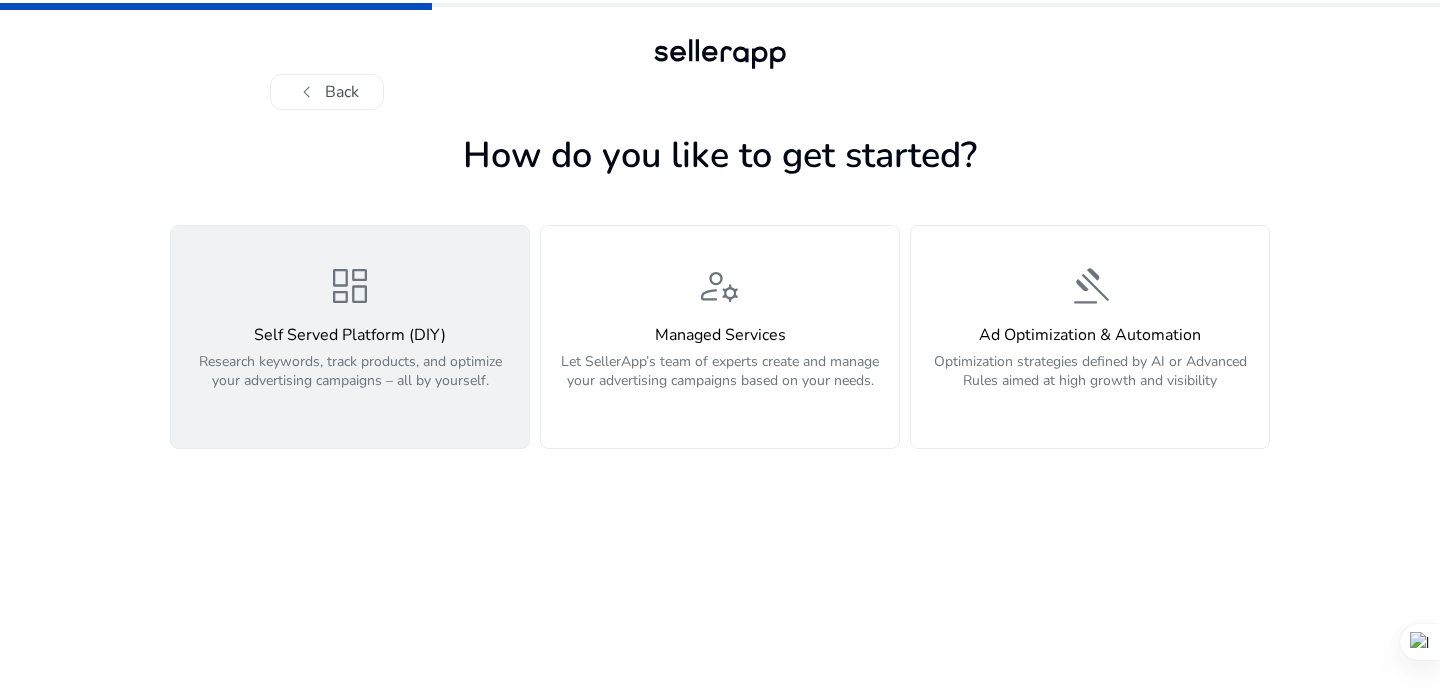 click on "dashboard  Self Served Platform (DIY)  Research keywords, track products, and optimize your advertising campaigns – all by yourself." 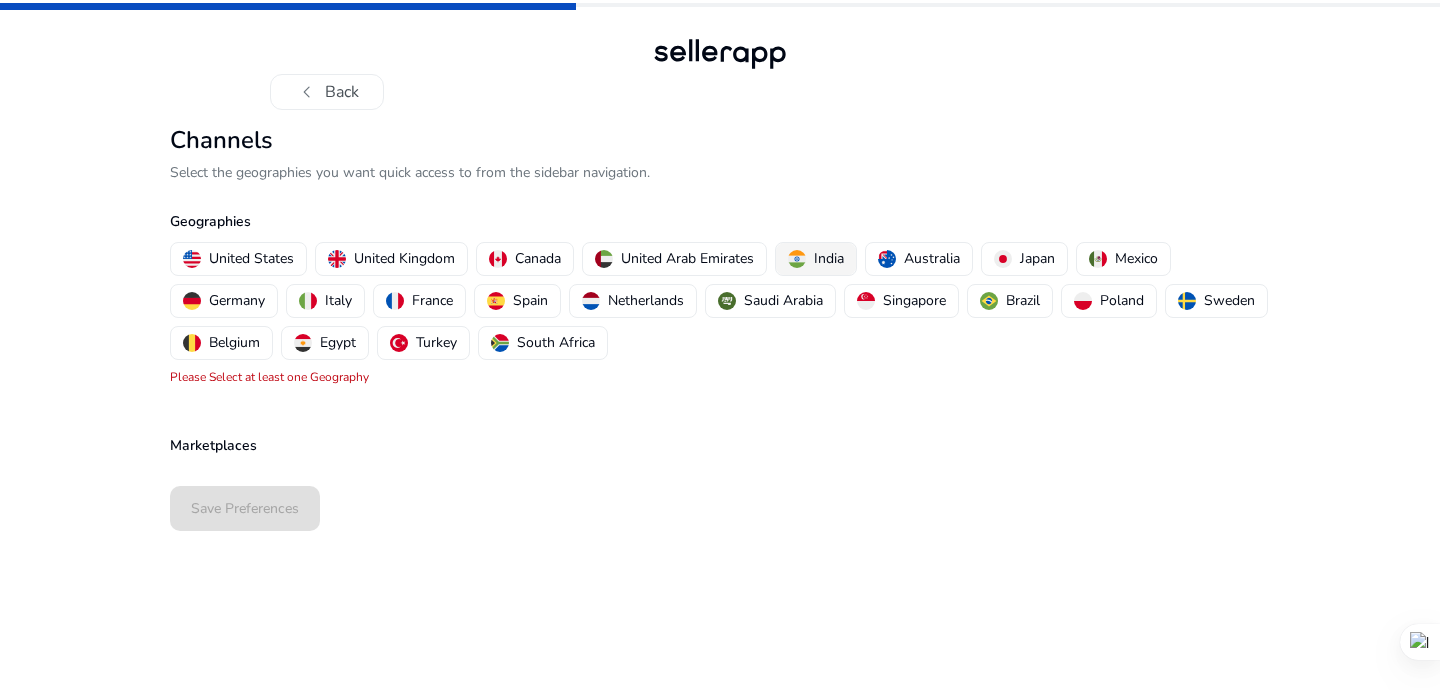 click on "India" at bounding box center (829, 258) 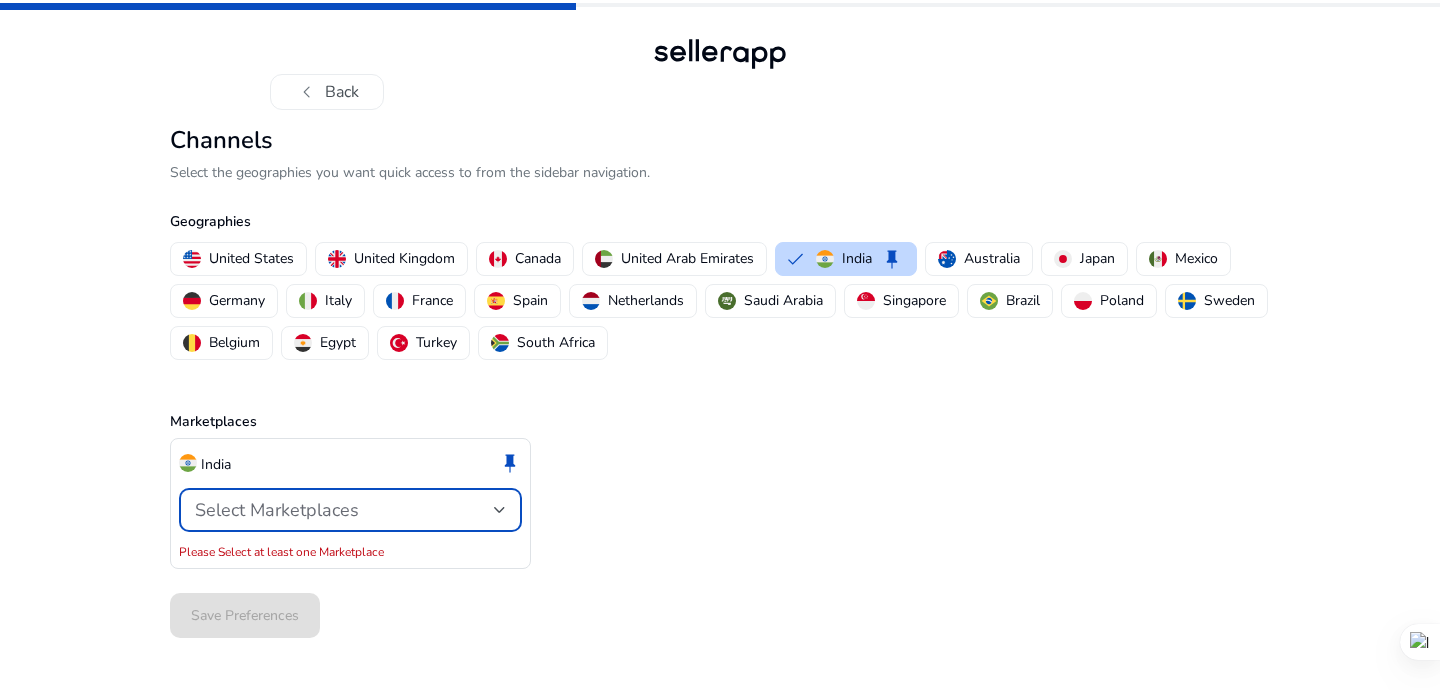 click on "Select Marketplaces" at bounding box center [344, 510] 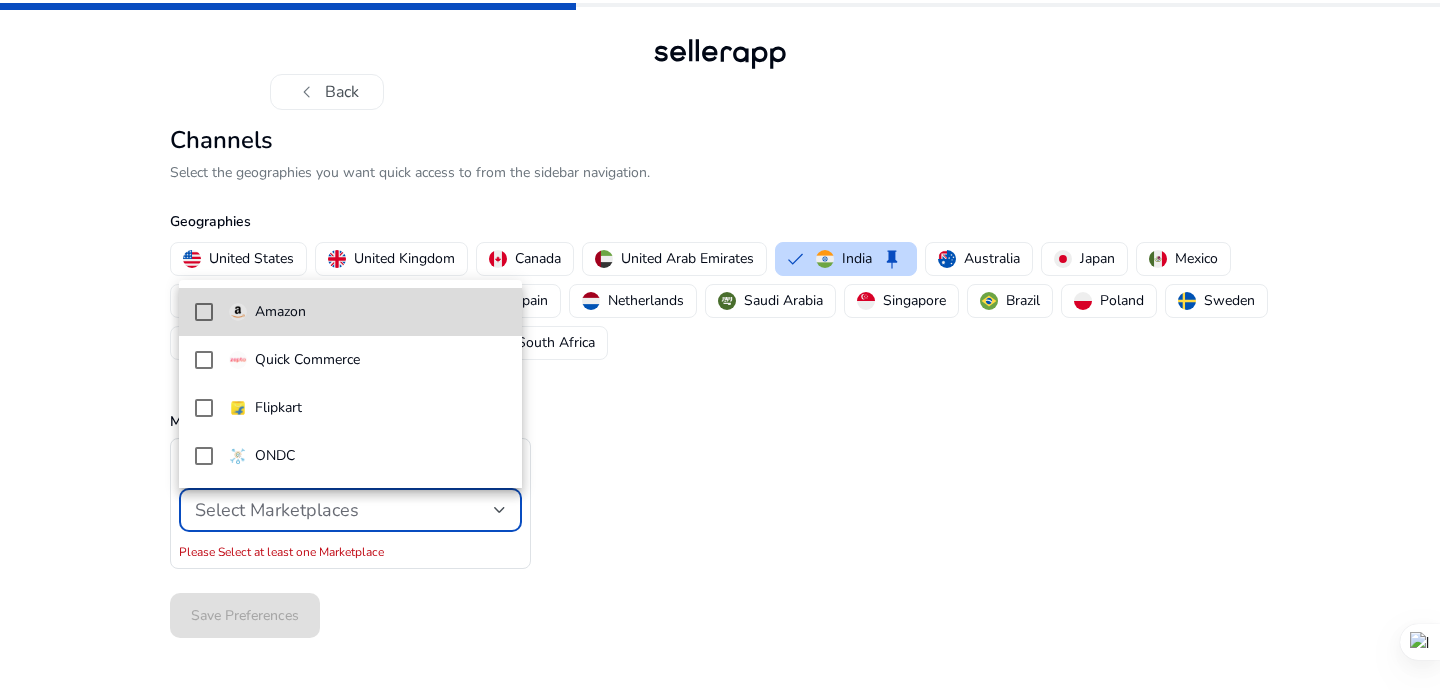 click at bounding box center (204, 312) 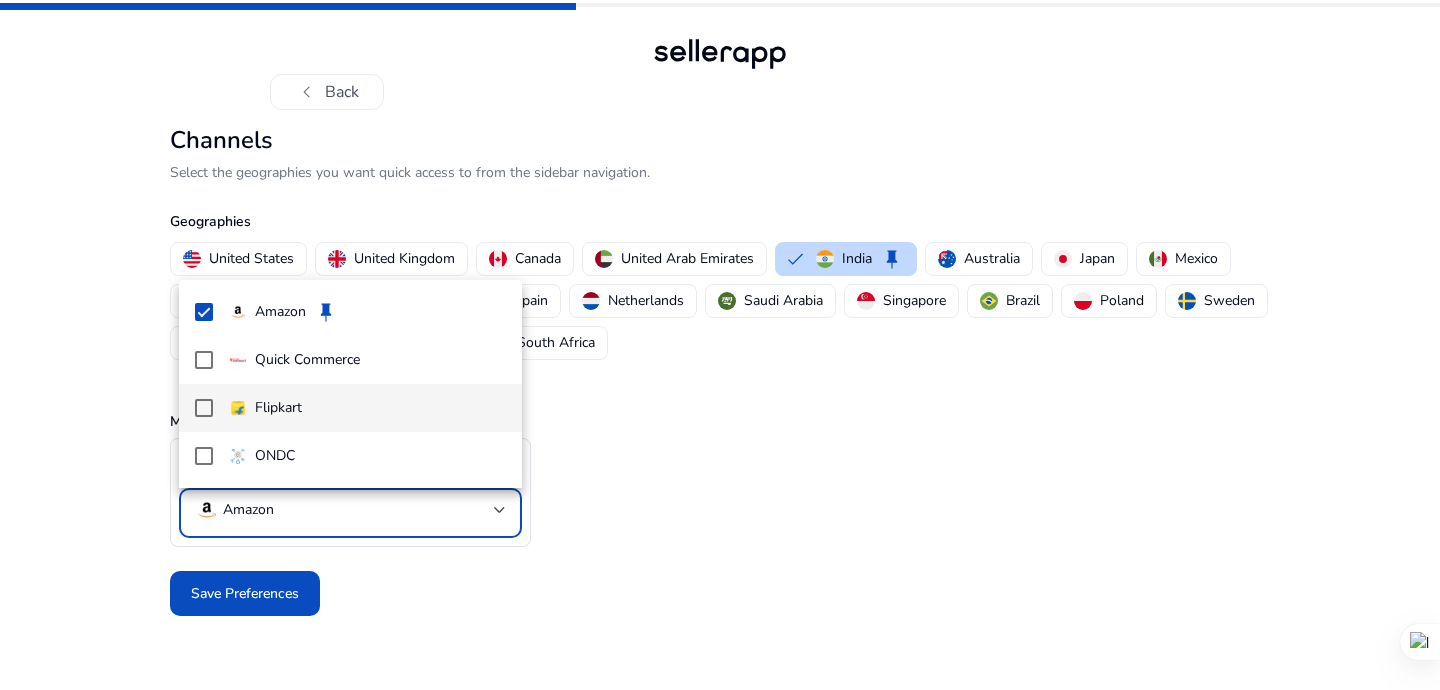 click at bounding box center [204, 408] 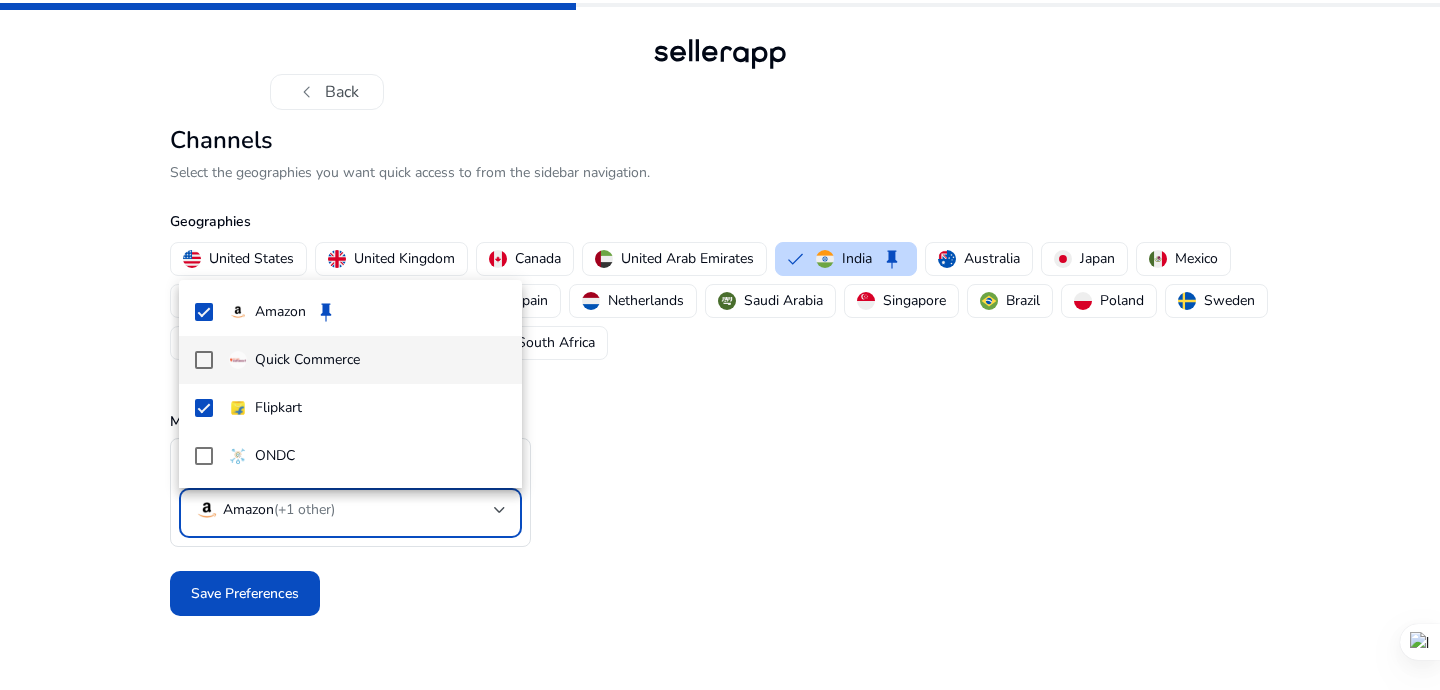 click at bounding box center [204, 360] 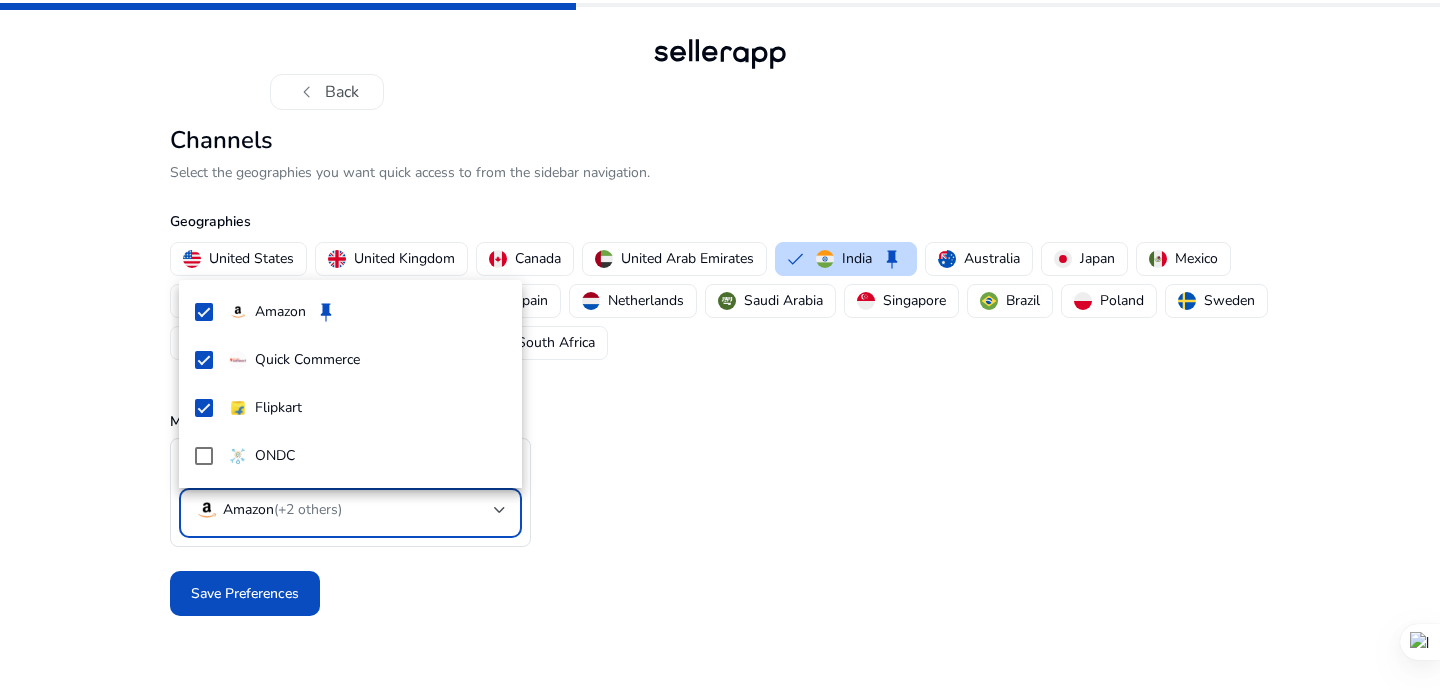 click at bounding box center [720, 345] 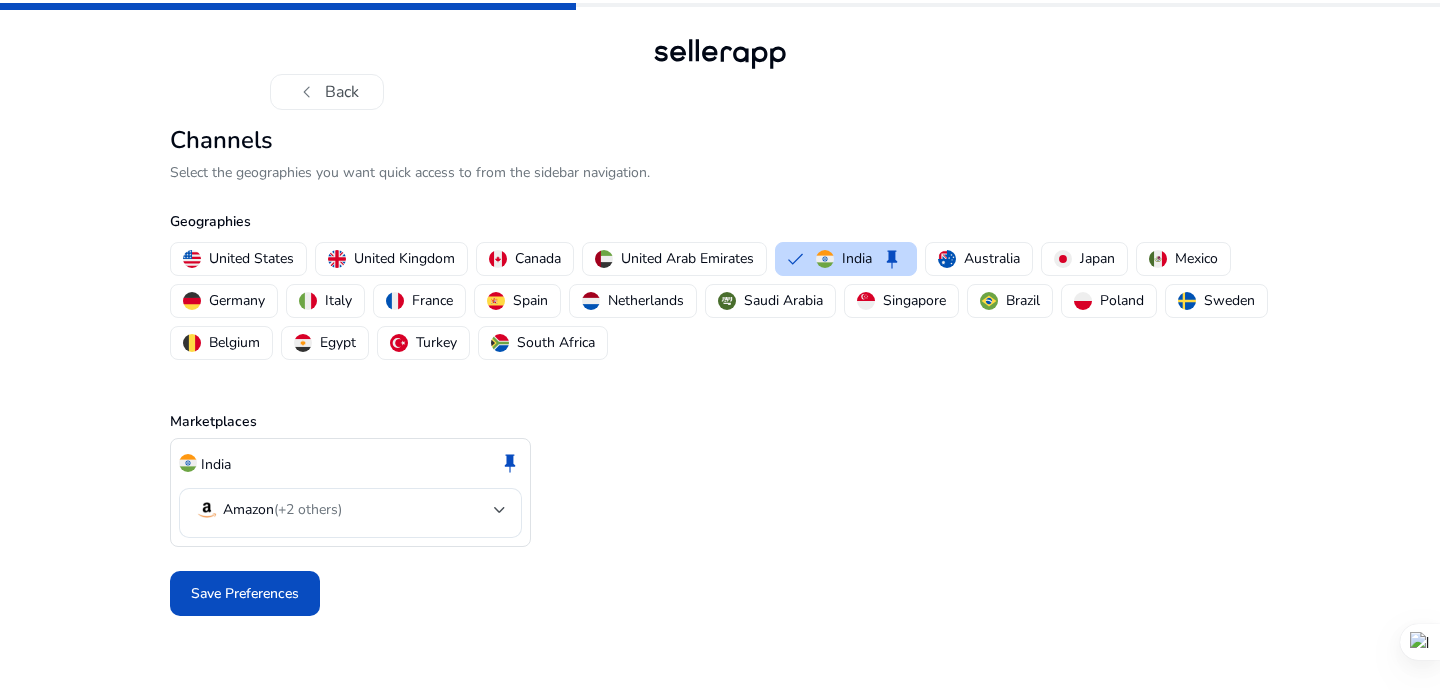 click on "Save Preferences" 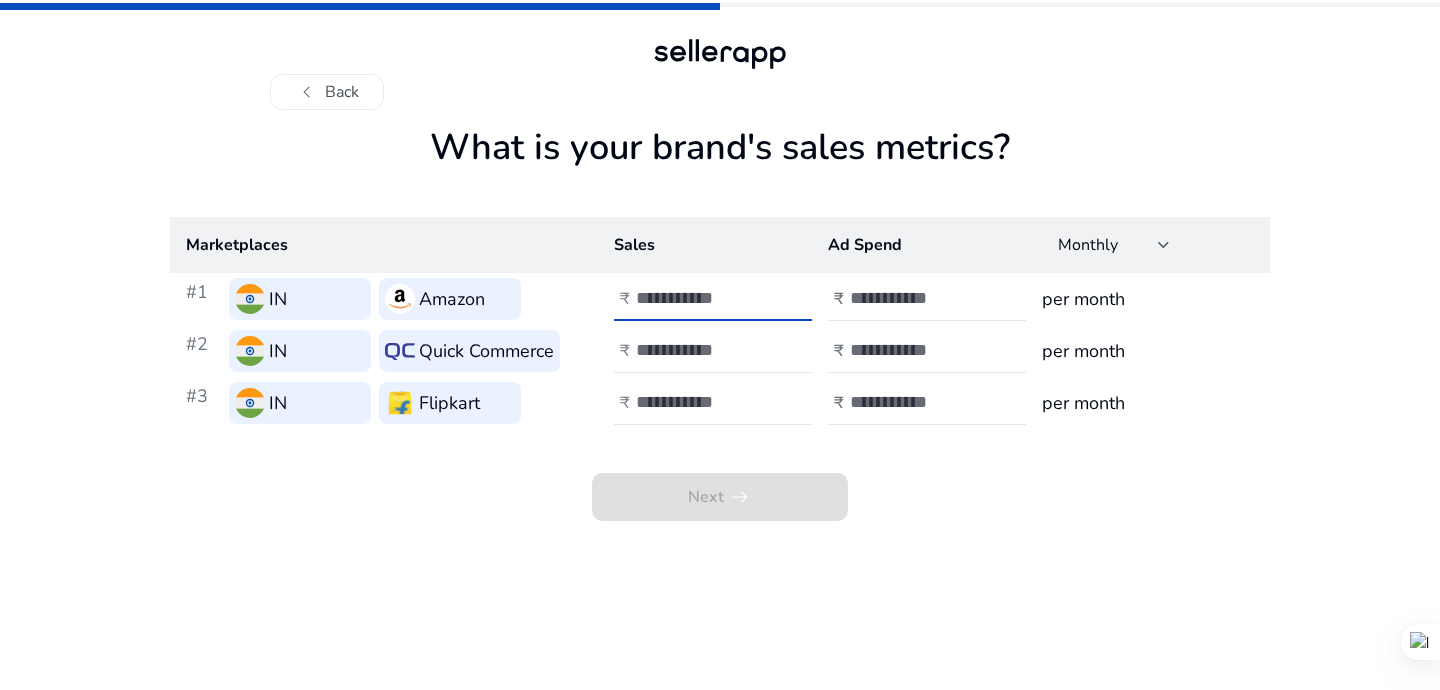 click at bounding box center [703, 298] 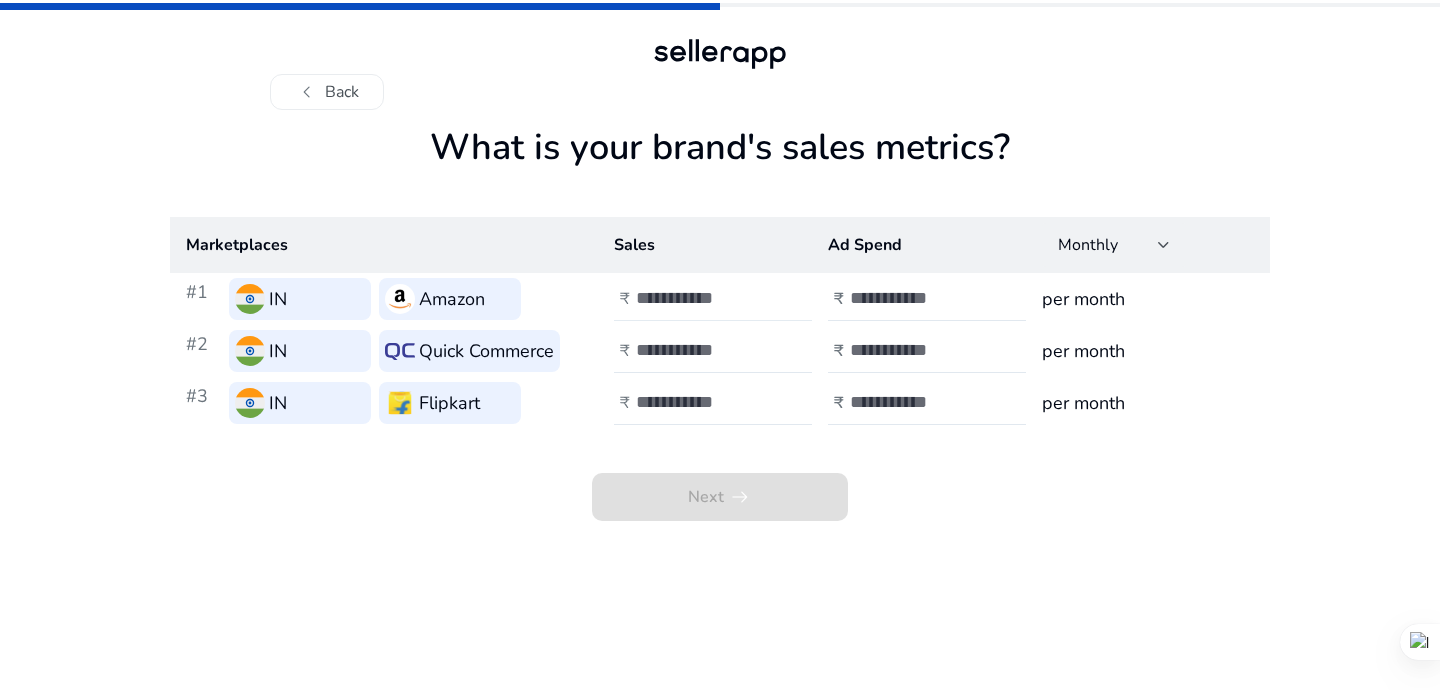 click at bounding box center (703, 298) 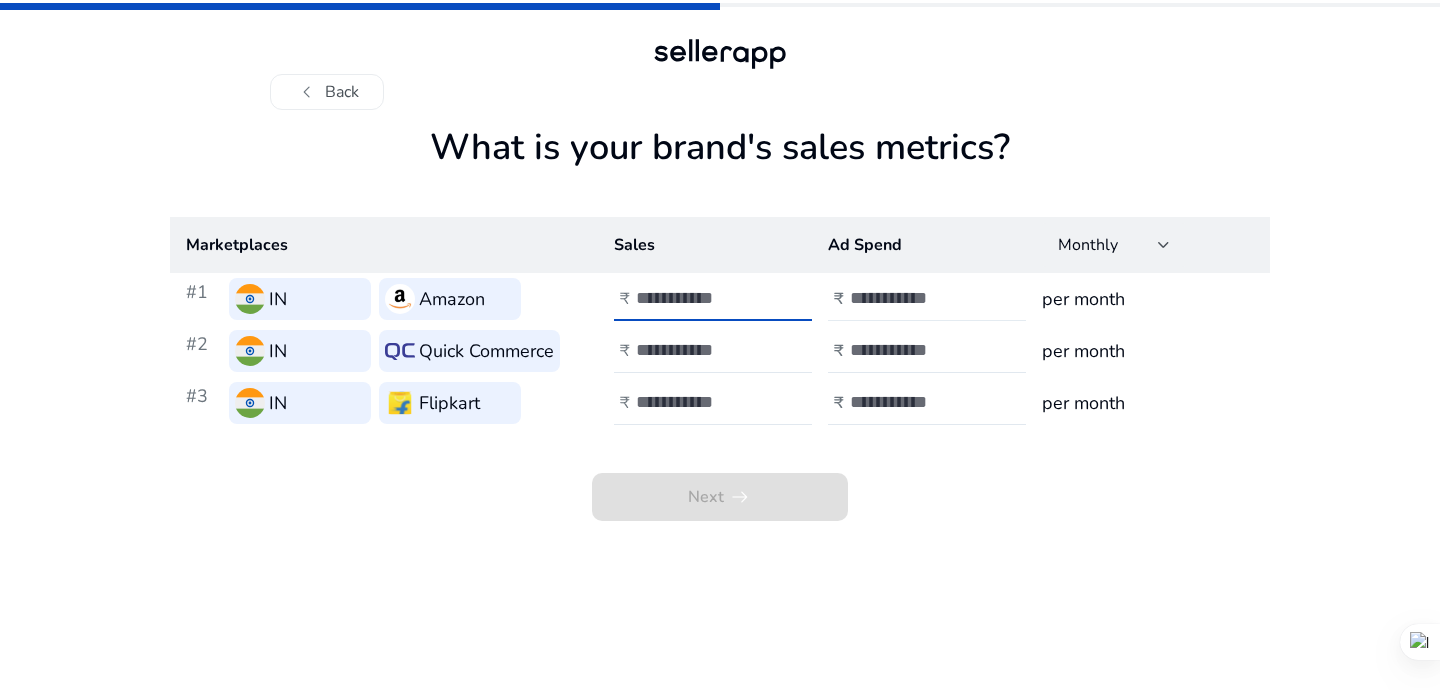 type on "*" 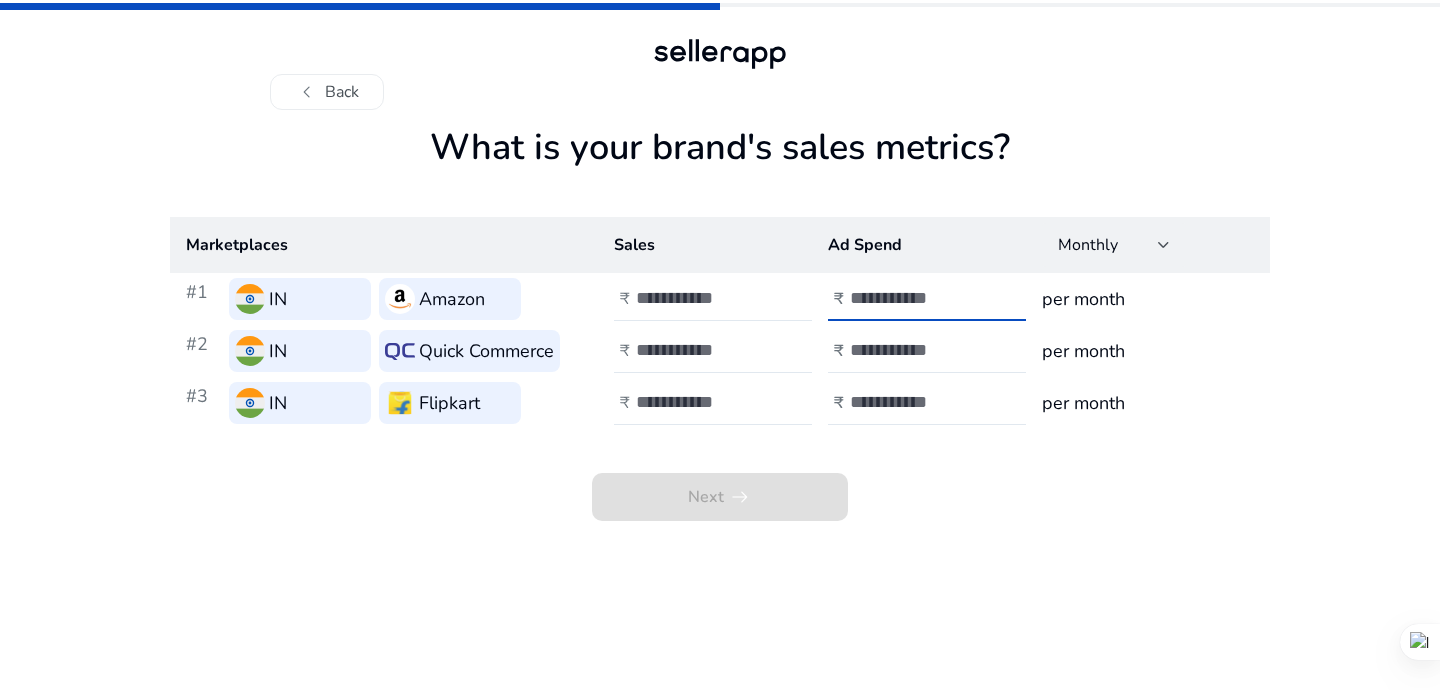type on "*" 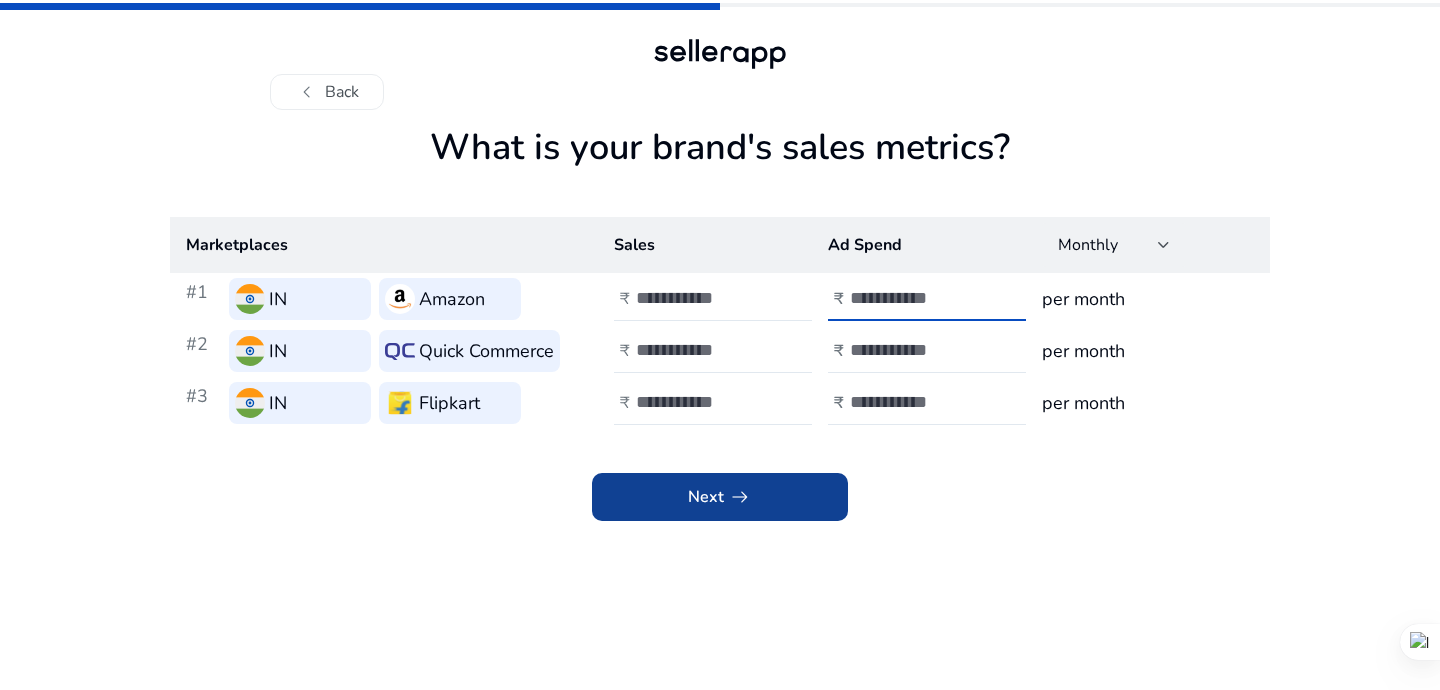 click on "Next   arrow_right_alt" 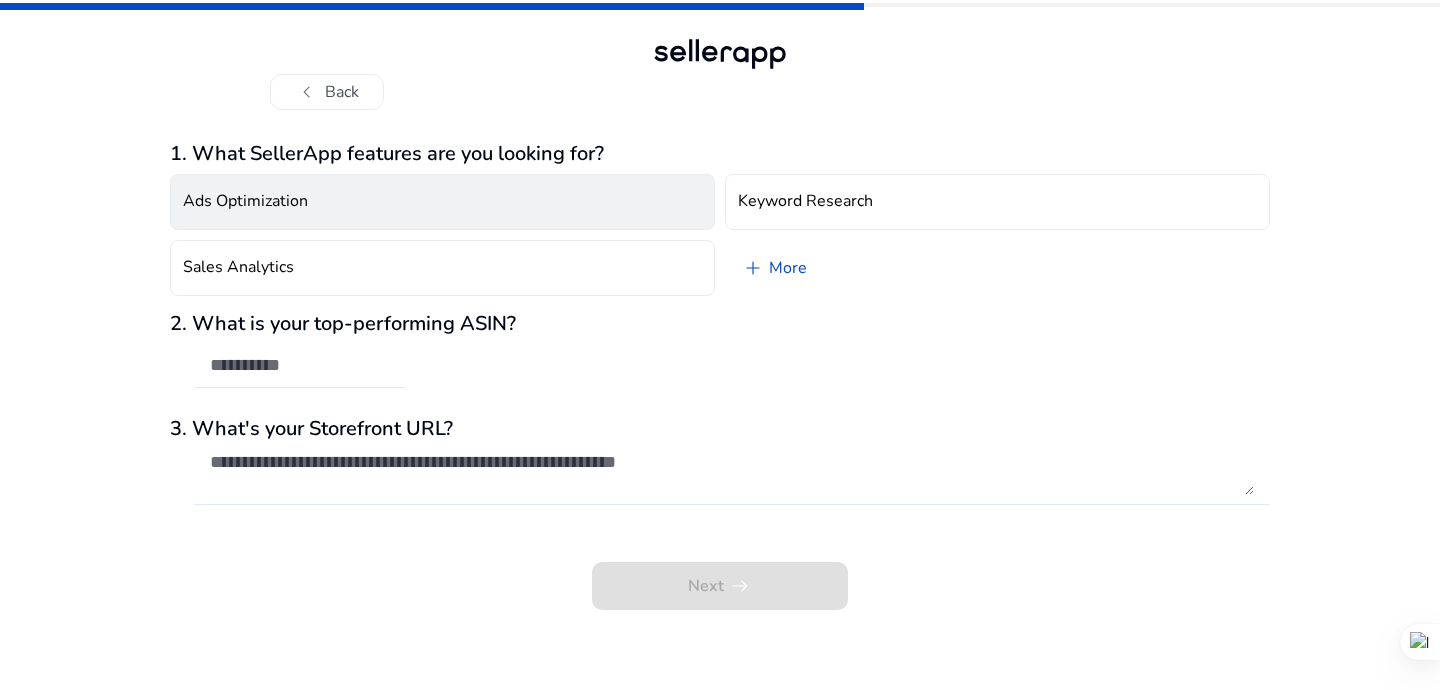 click on "Ads Optimization" 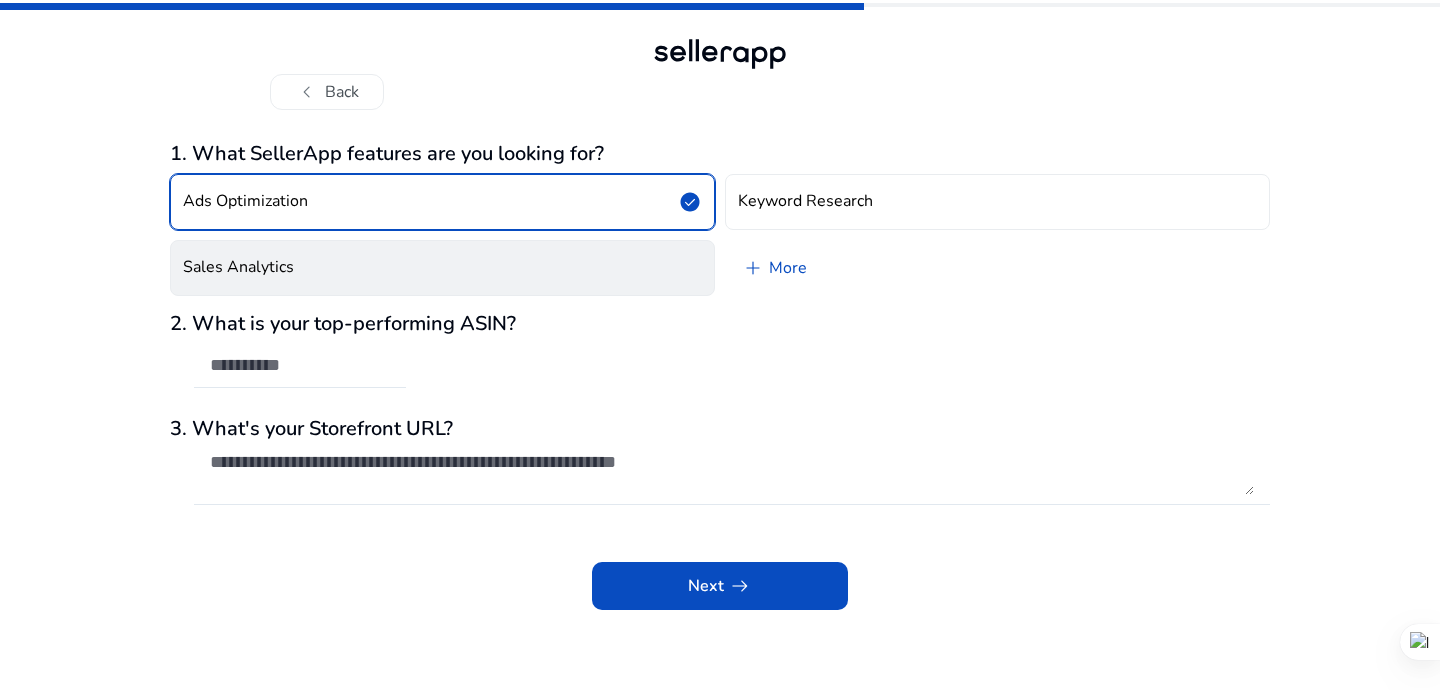 click on "Sales Analytics" 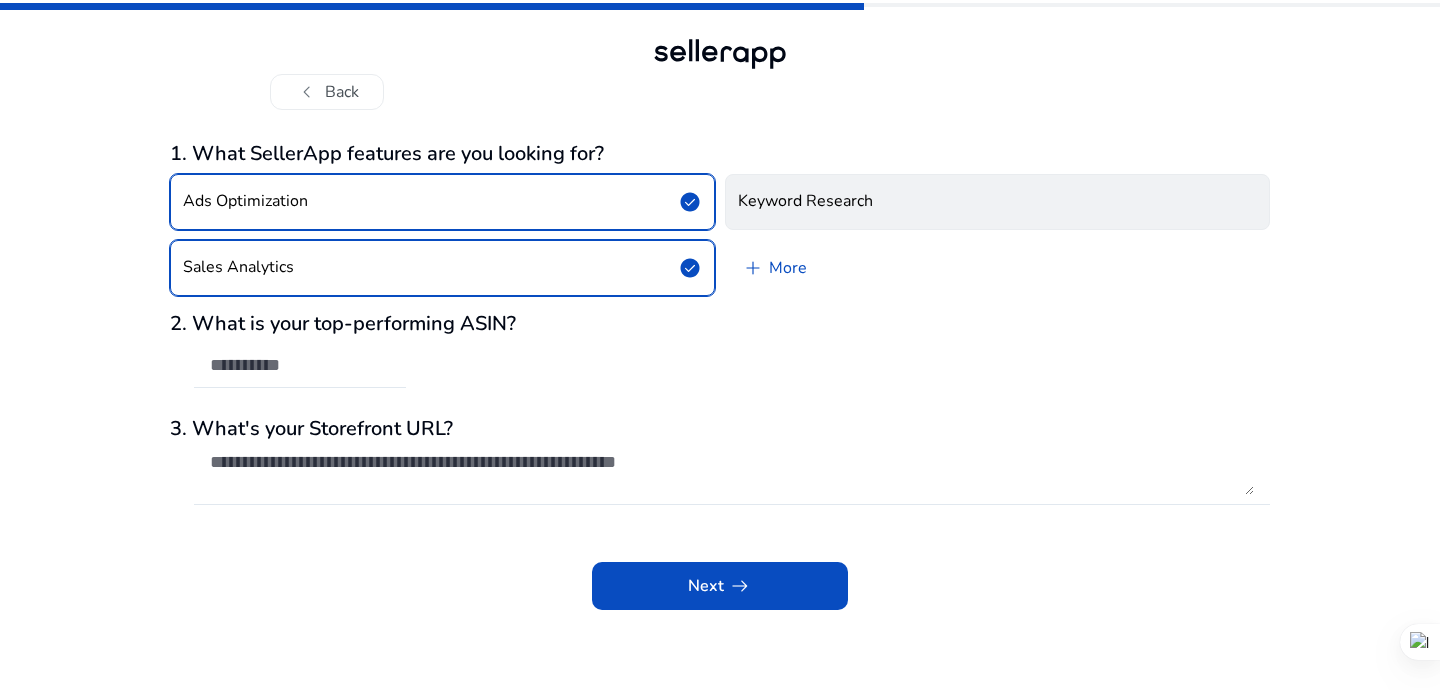 click on "Keyword Research" 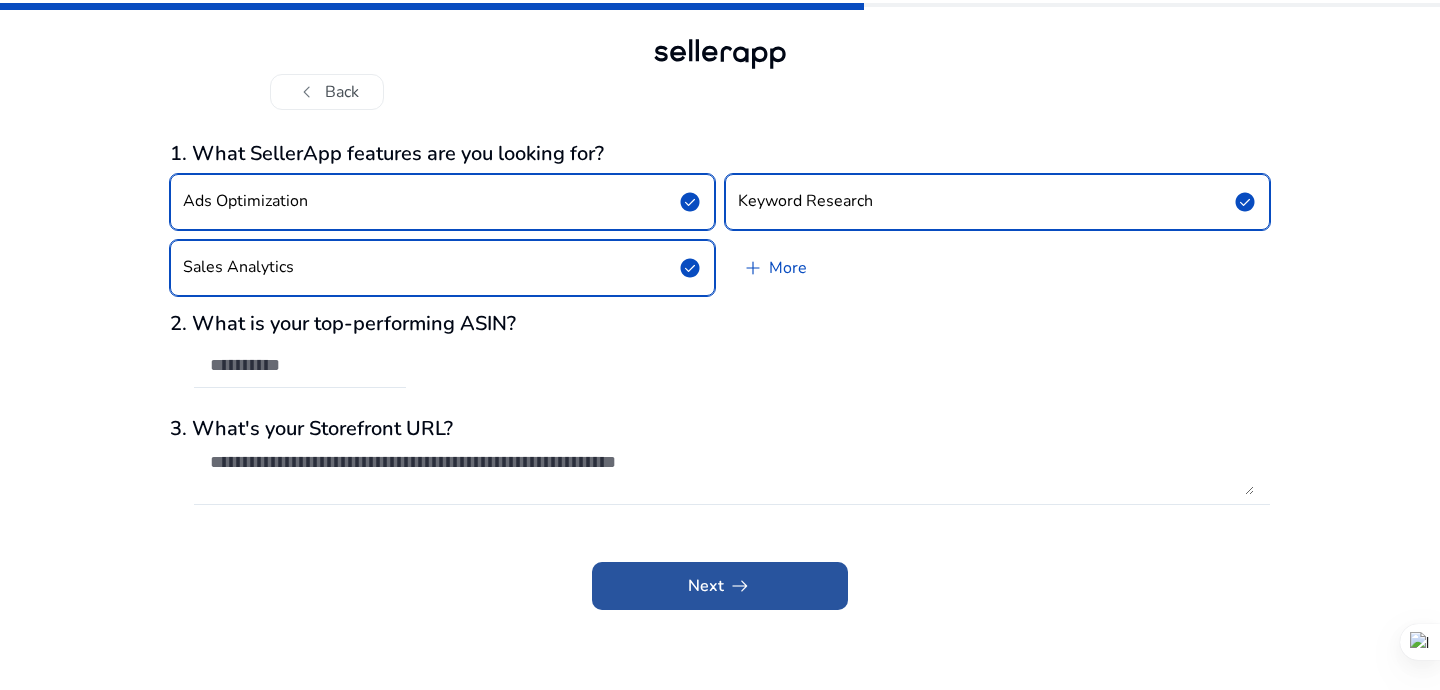 click 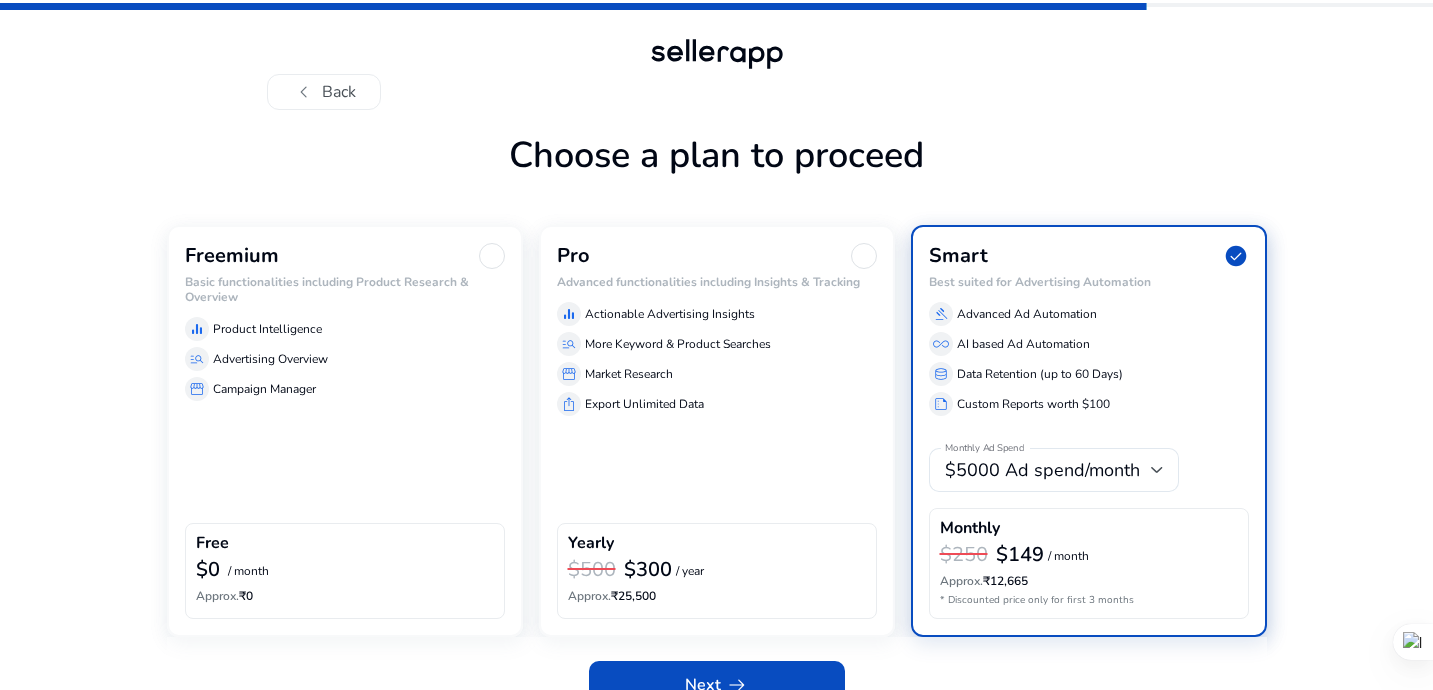 scroll, scrollTop: 35, scrollLeft: 0, axis: vertical 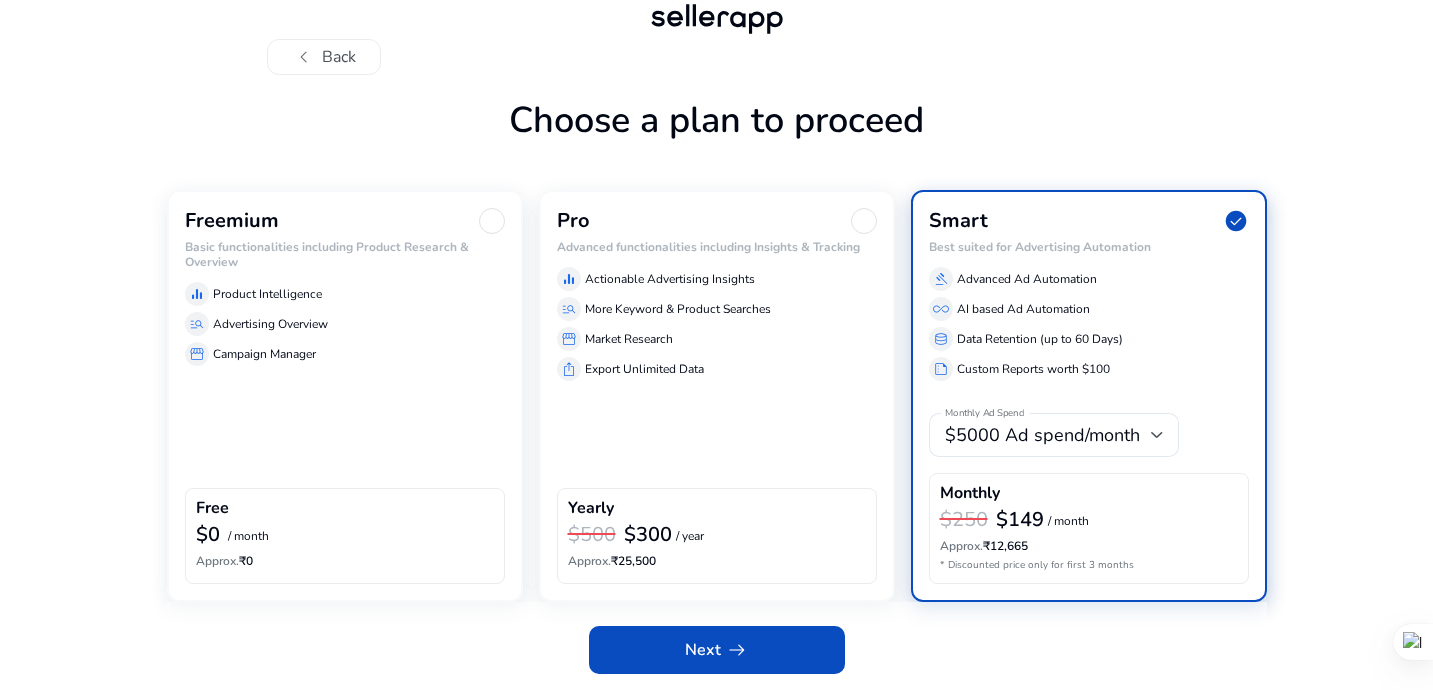 click 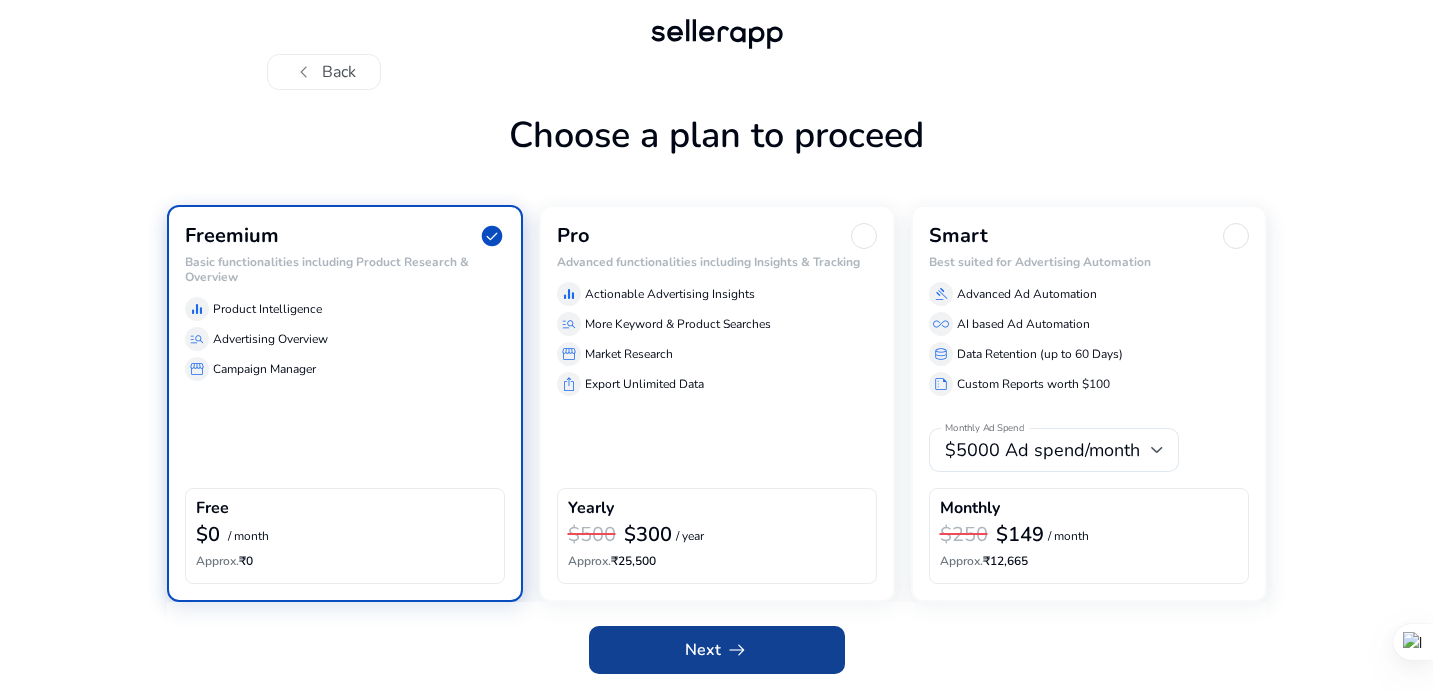 click on "arrow_right_alt" 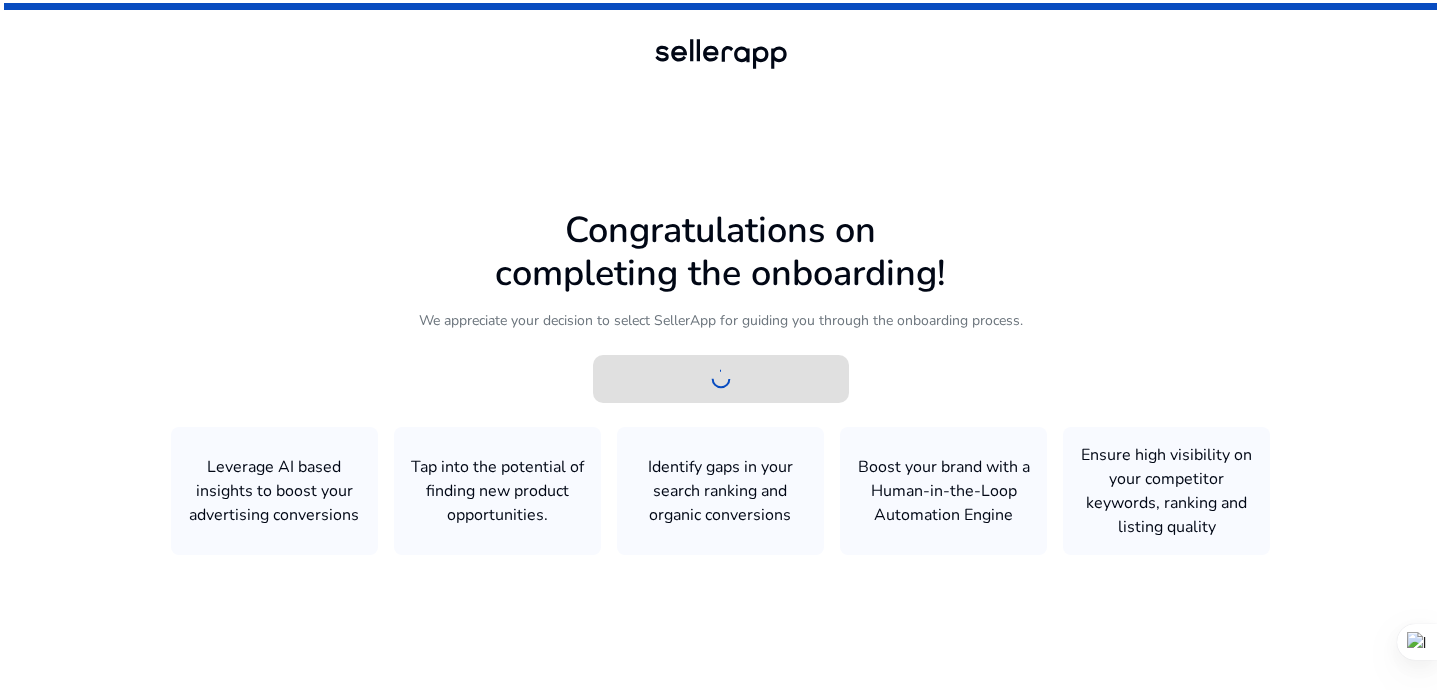 scroll, scrollTop: 0, scrollLeft: 0, axis: both 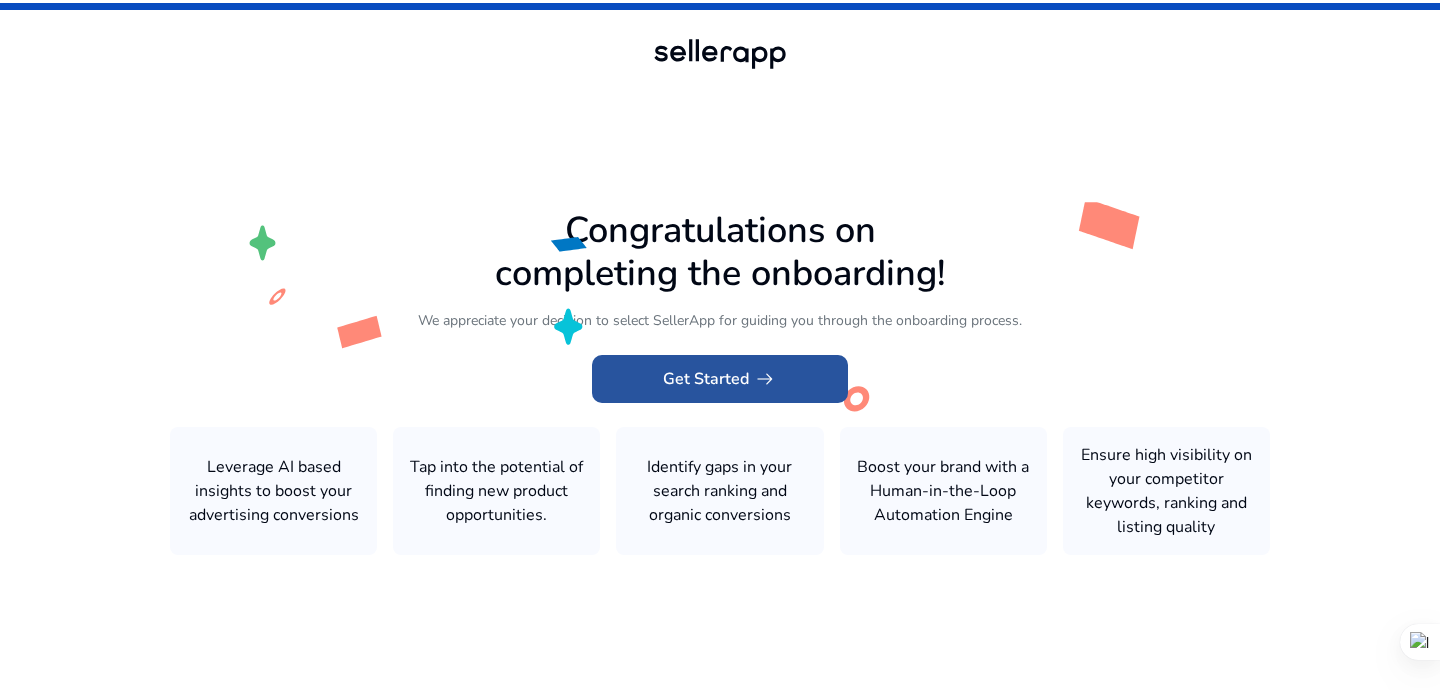 click on "Get Started   arrow_right_alt" 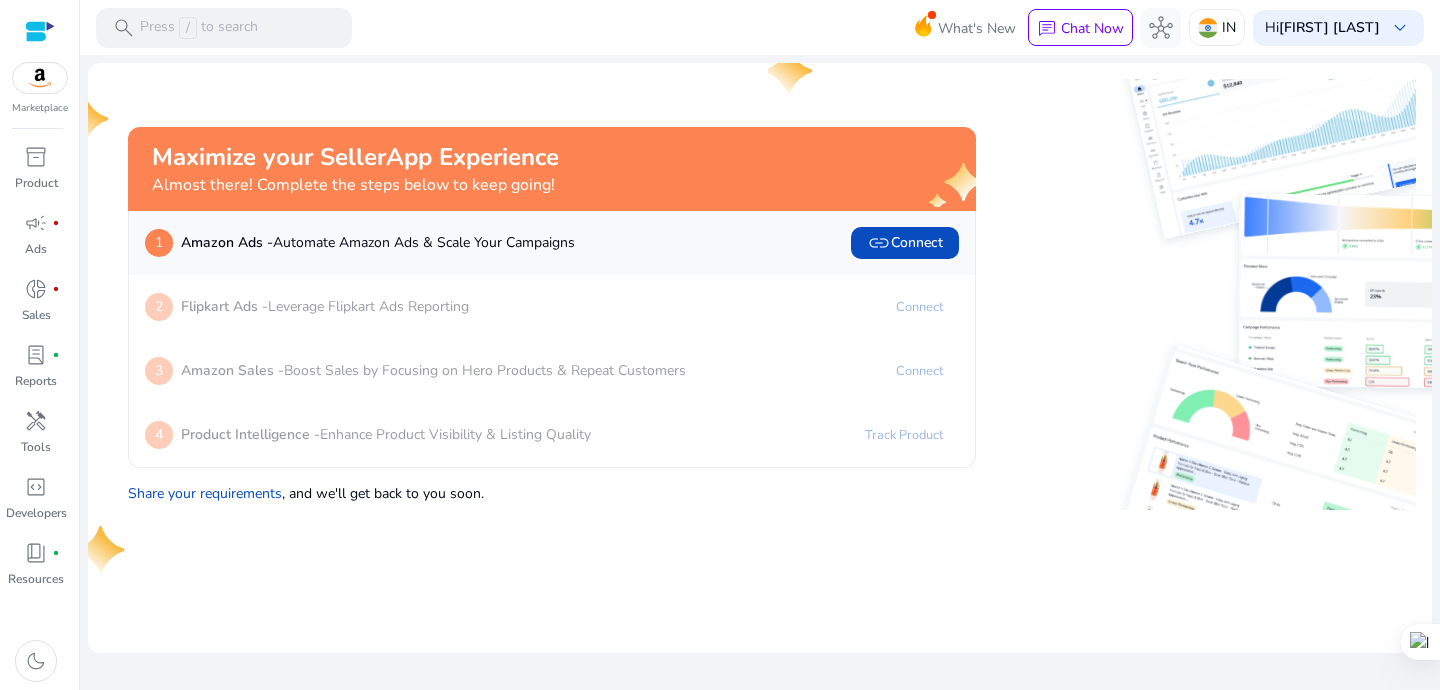 click on "2  Flipkart Ads -  Leverage Flipkart Ads Reporting  Connect" 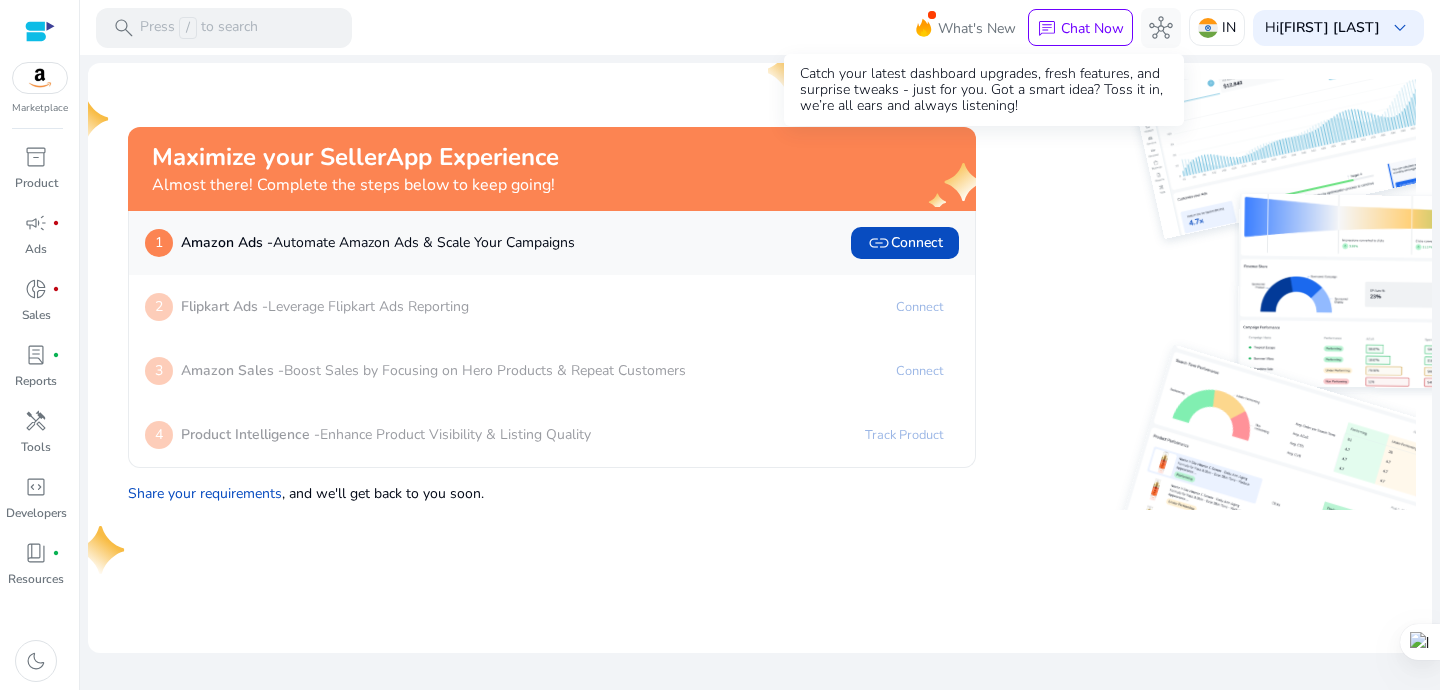 click on "What's New" at bounding box center (977, 28) 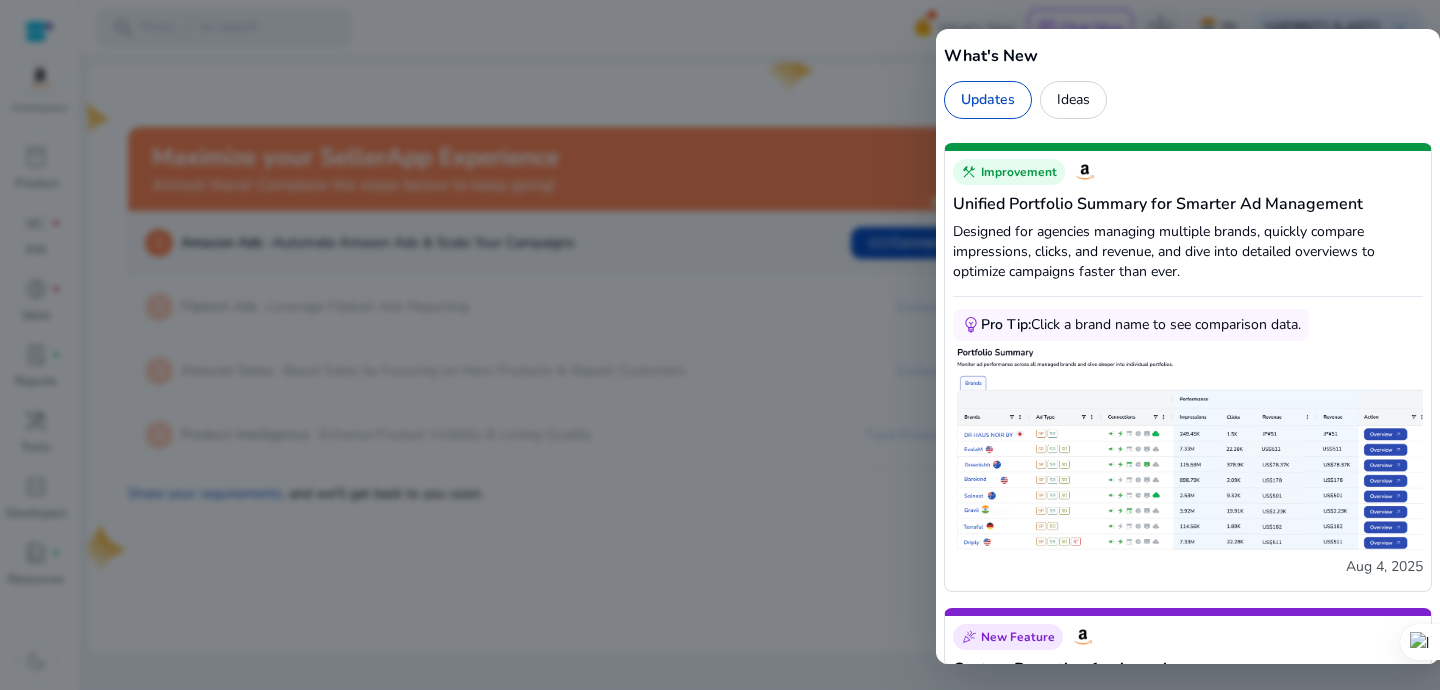 click at bounding box center (720, 345) 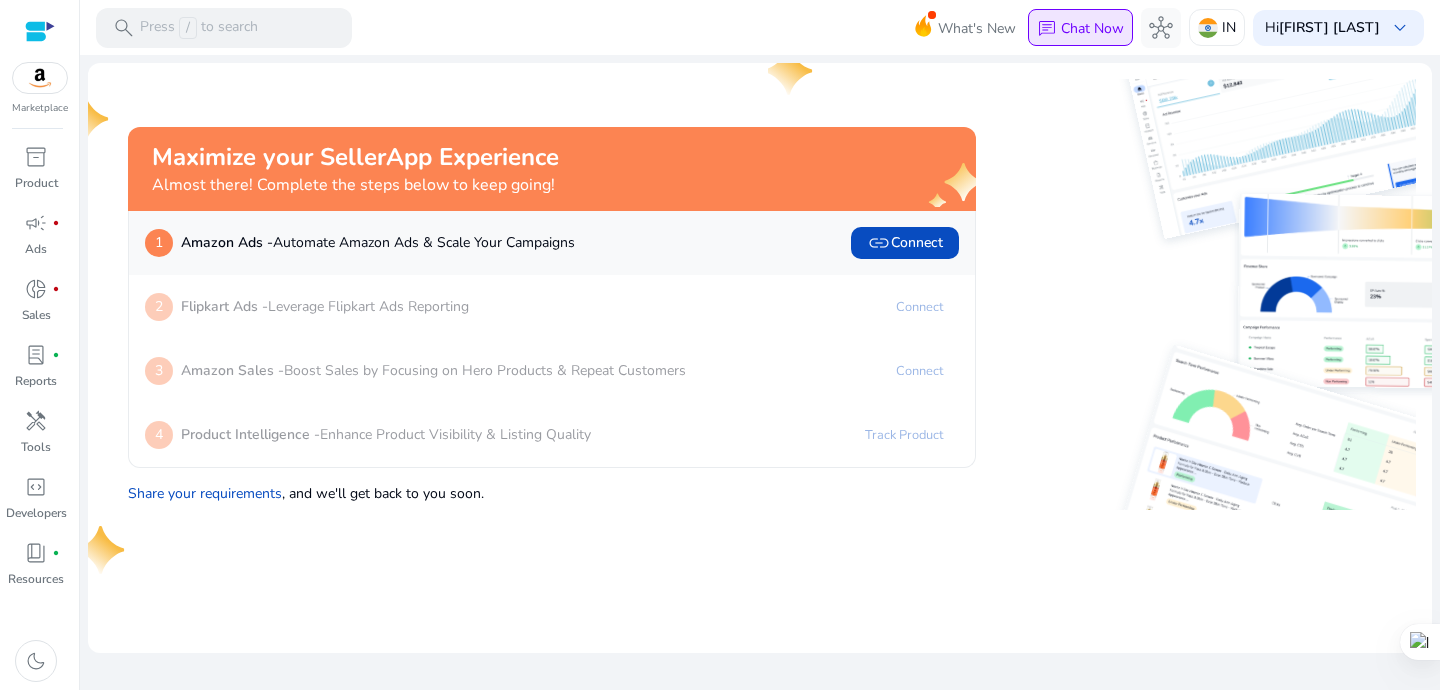 click on "chat  Chat Now" at bounding box center [1080, 28] 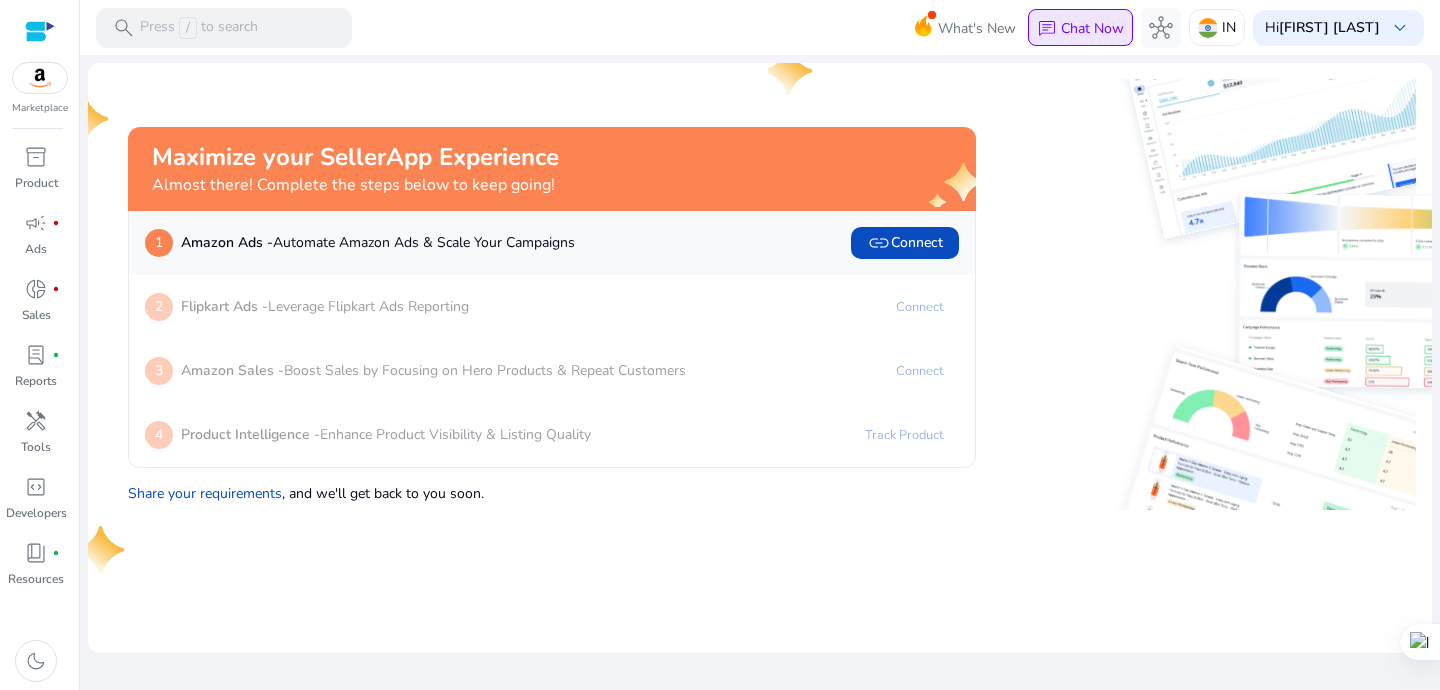 scroll, scrollTop: 0, scrollLeft: 0, axis: both 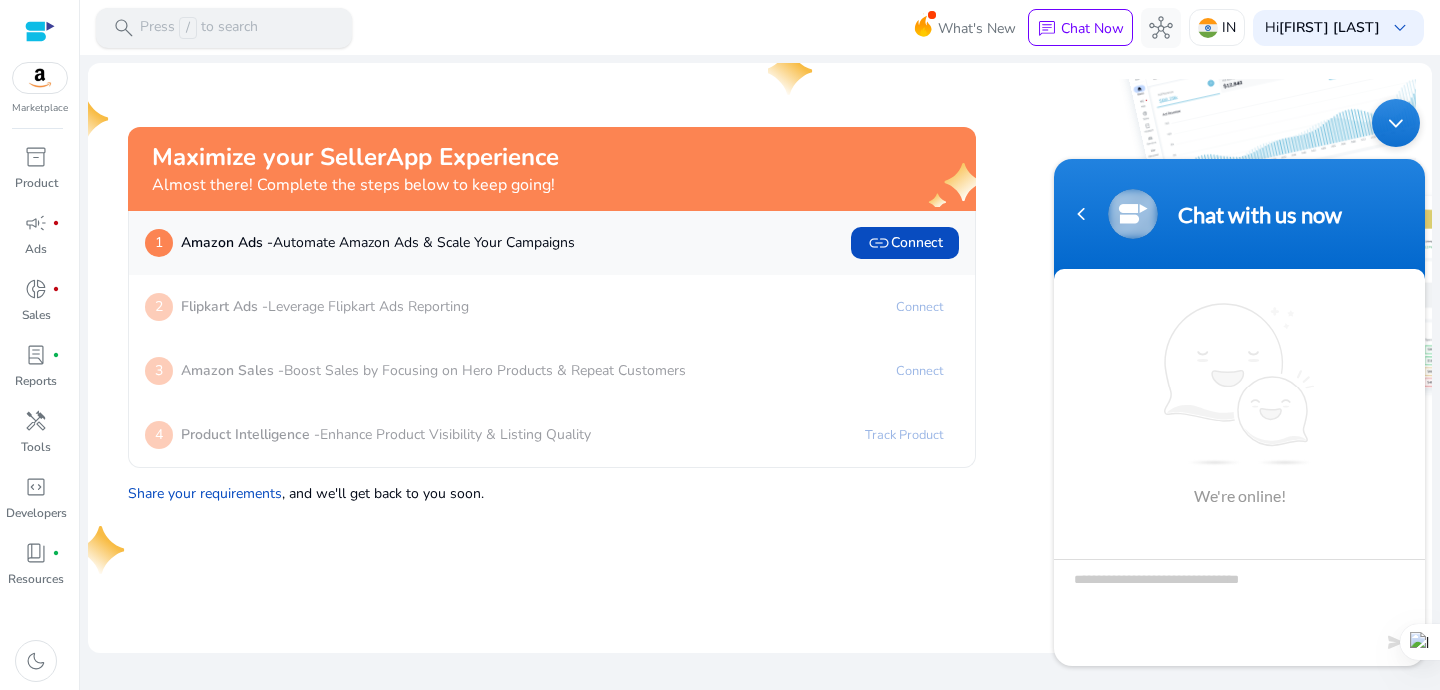 click on "Press  /  to search" at bounding box center (199, 28) 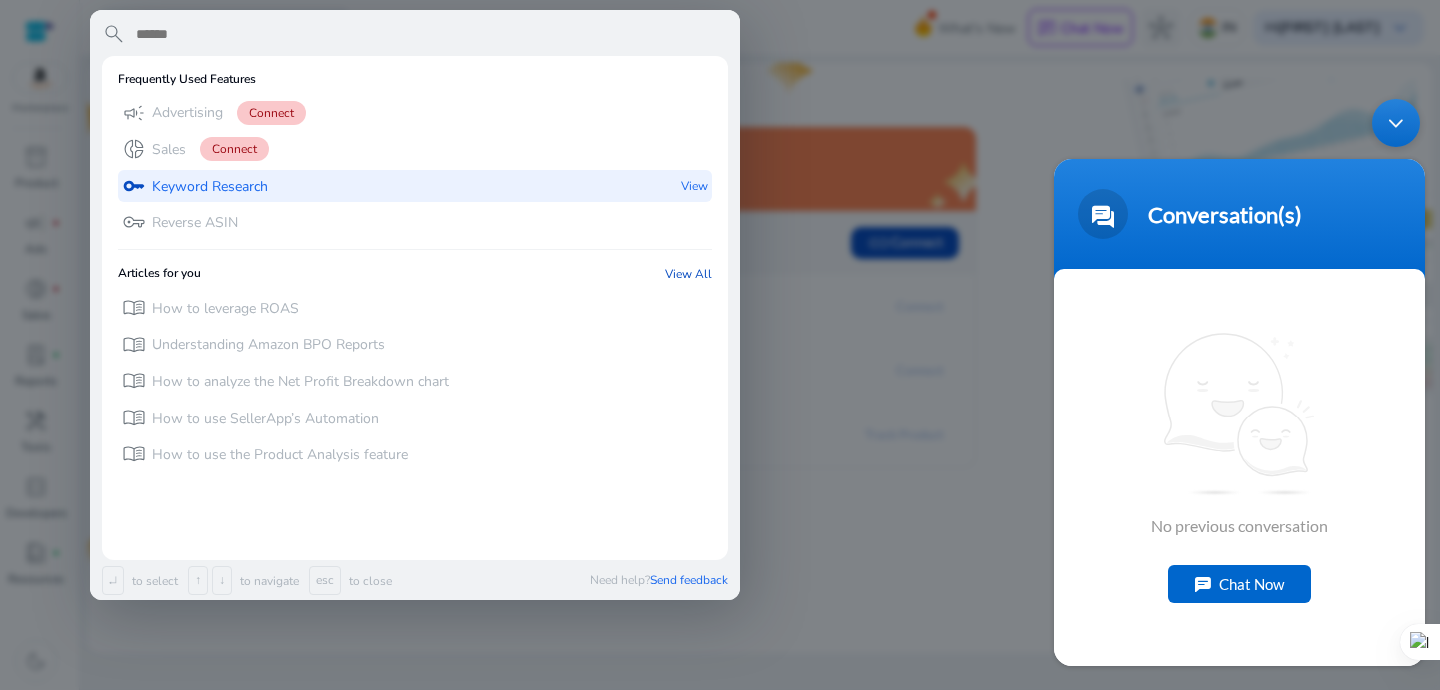 click on "Keyword Research" at bounding box center [210, 187] 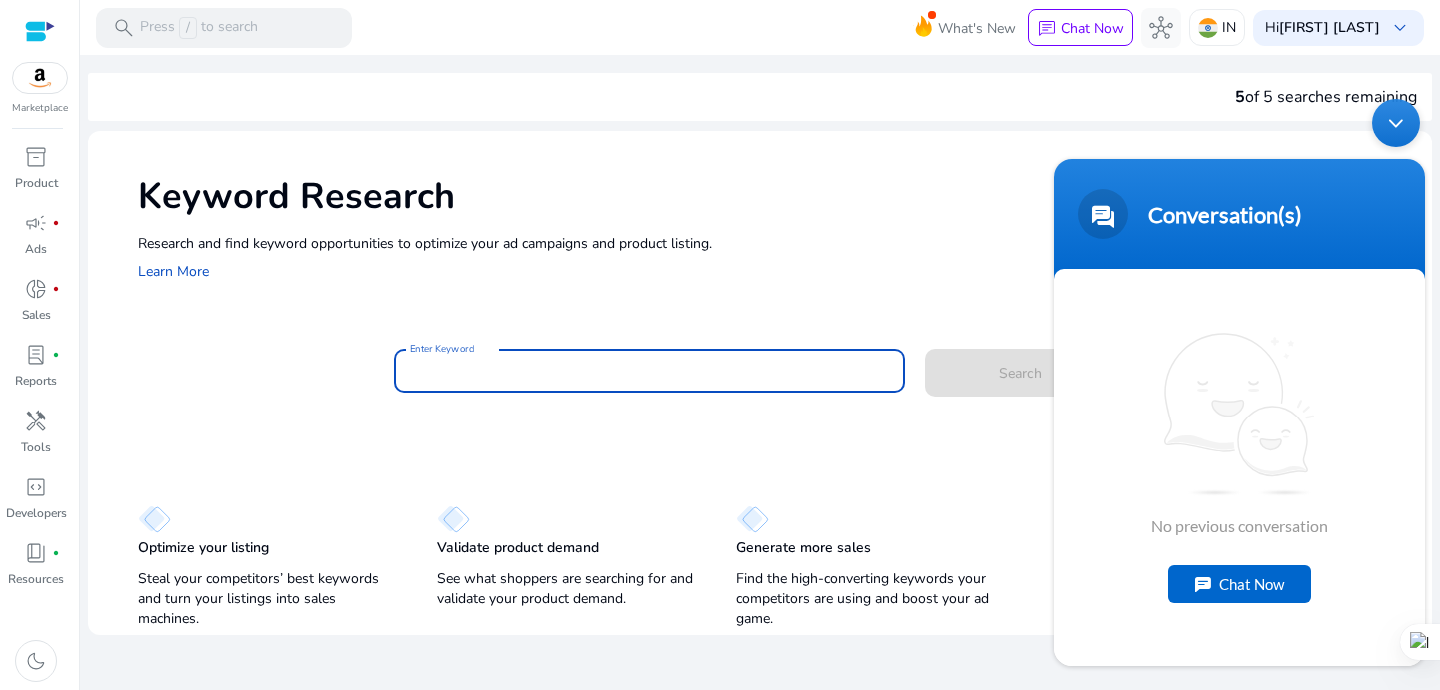 click on "Enter Keyword" at bounding box center [649, 371] 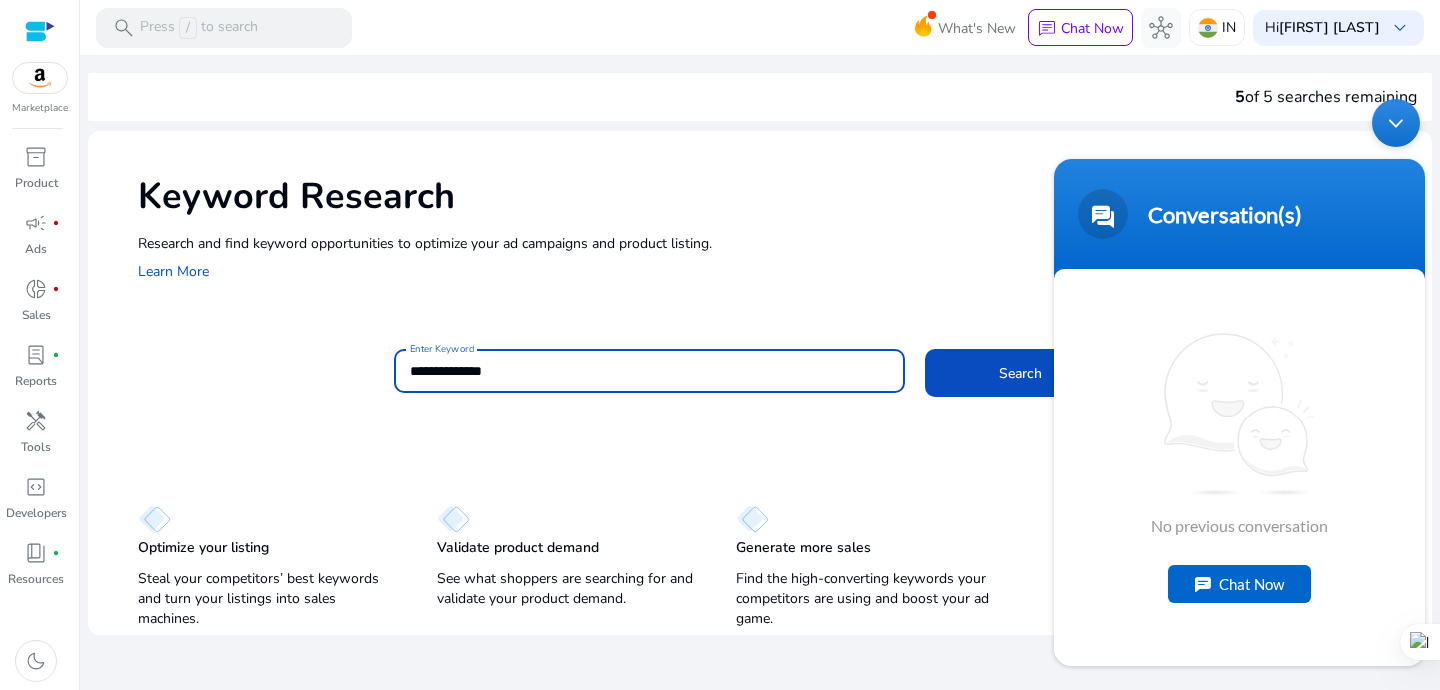 type on "**********" 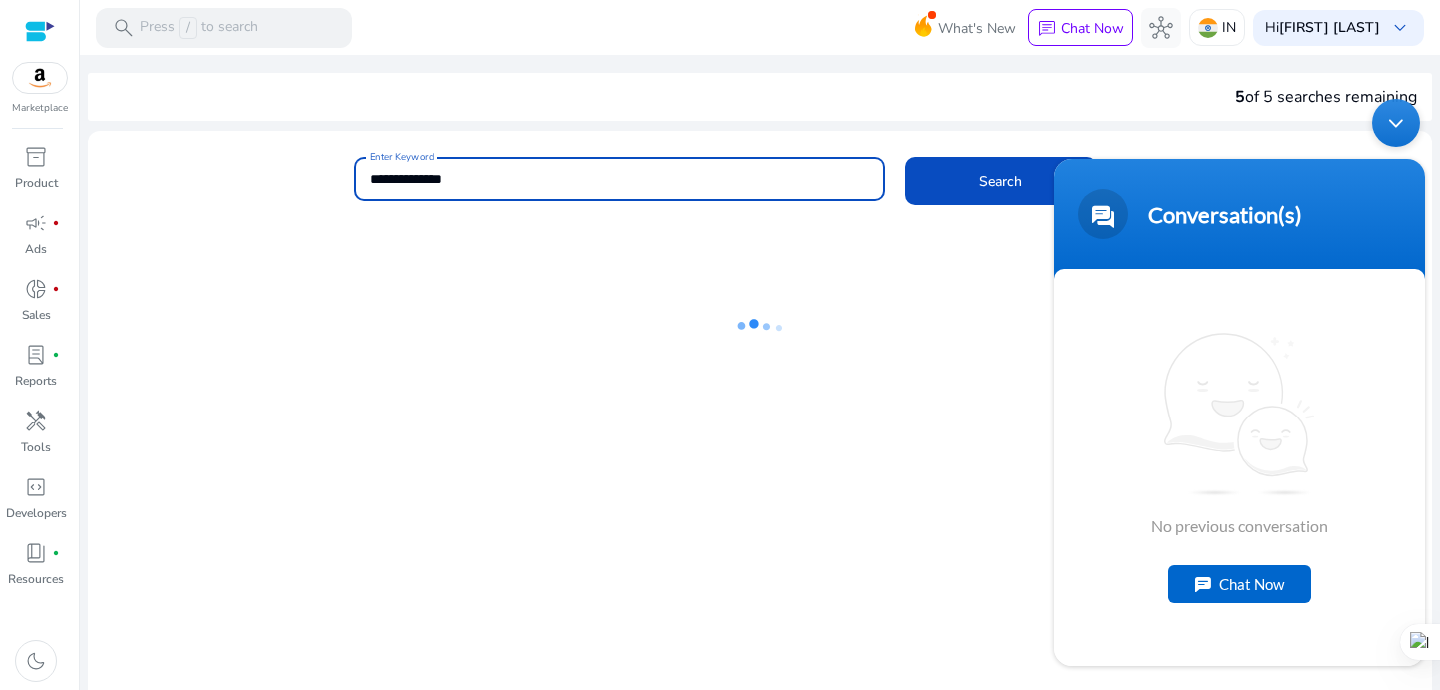 click at bounding box center [1396, 122] 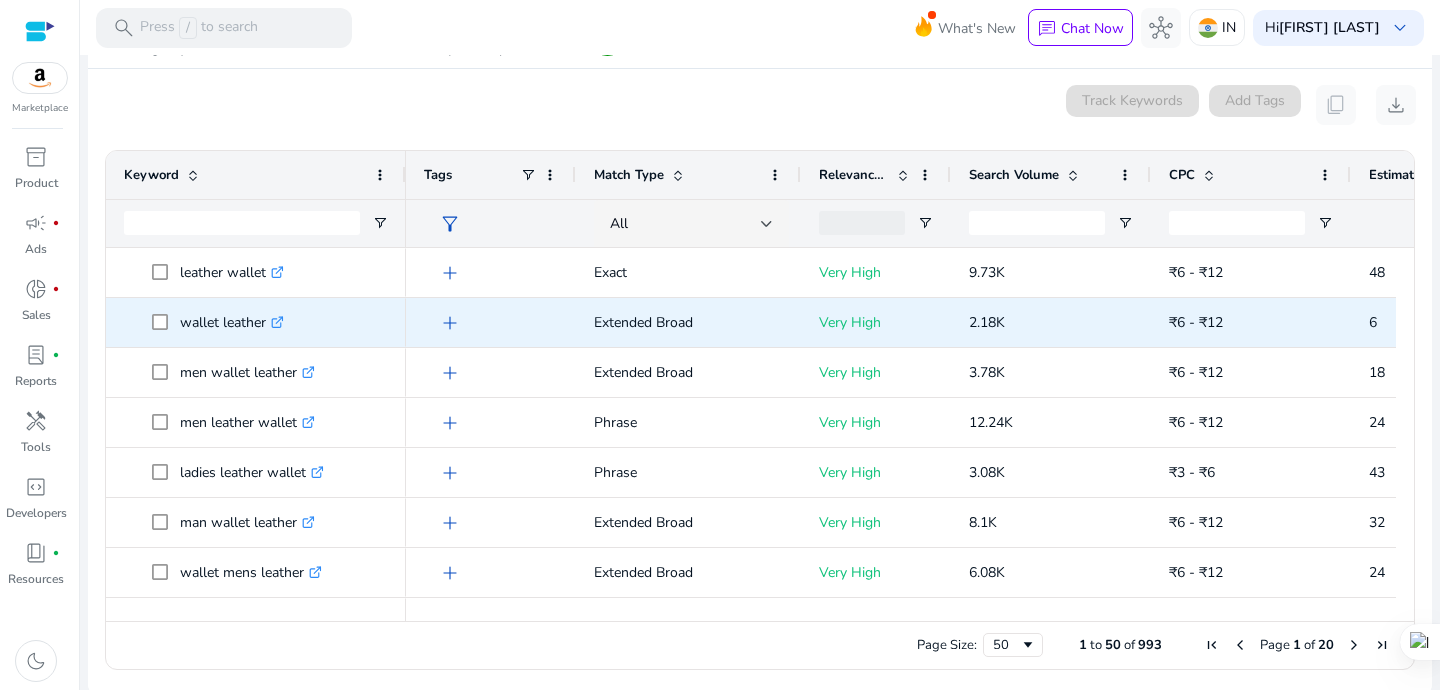 scroll, scrollTop: 251, scrollLeft: 0, axis: vertical 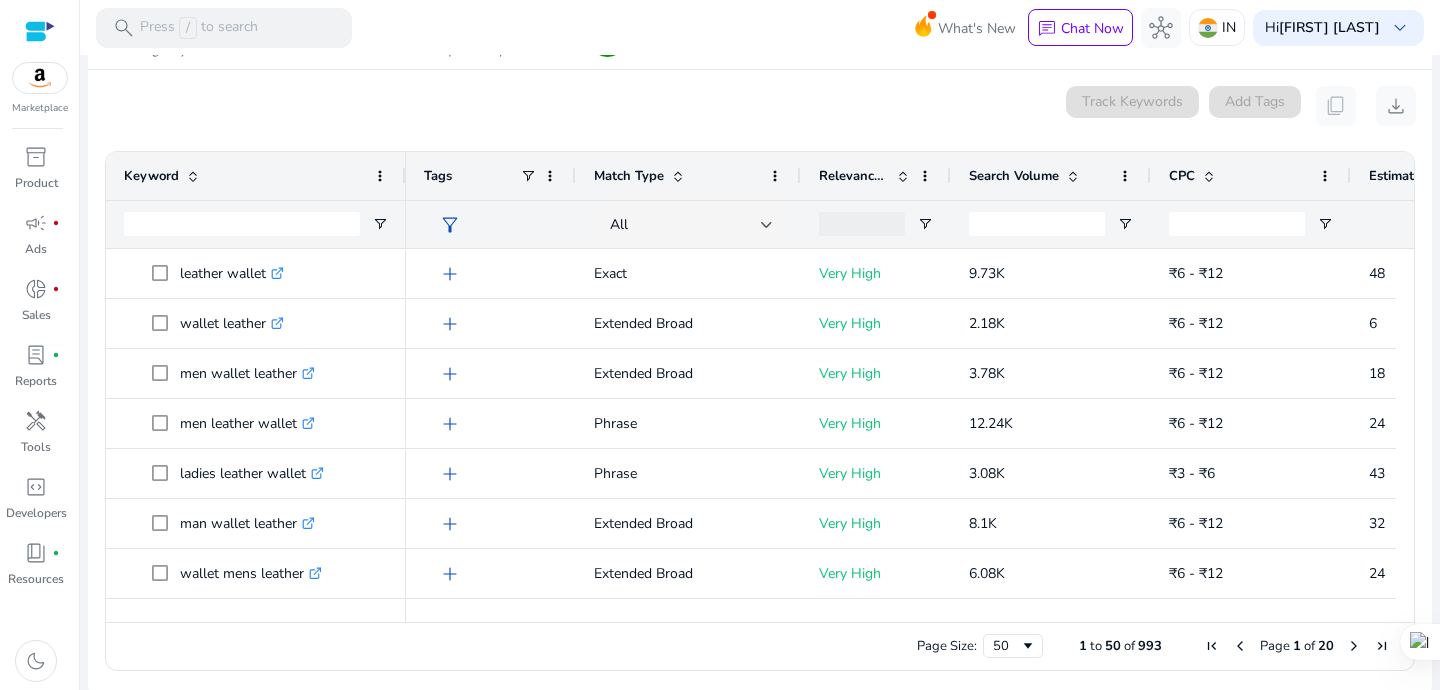 click on "Search Volume" at bounding box center (1014, 176) 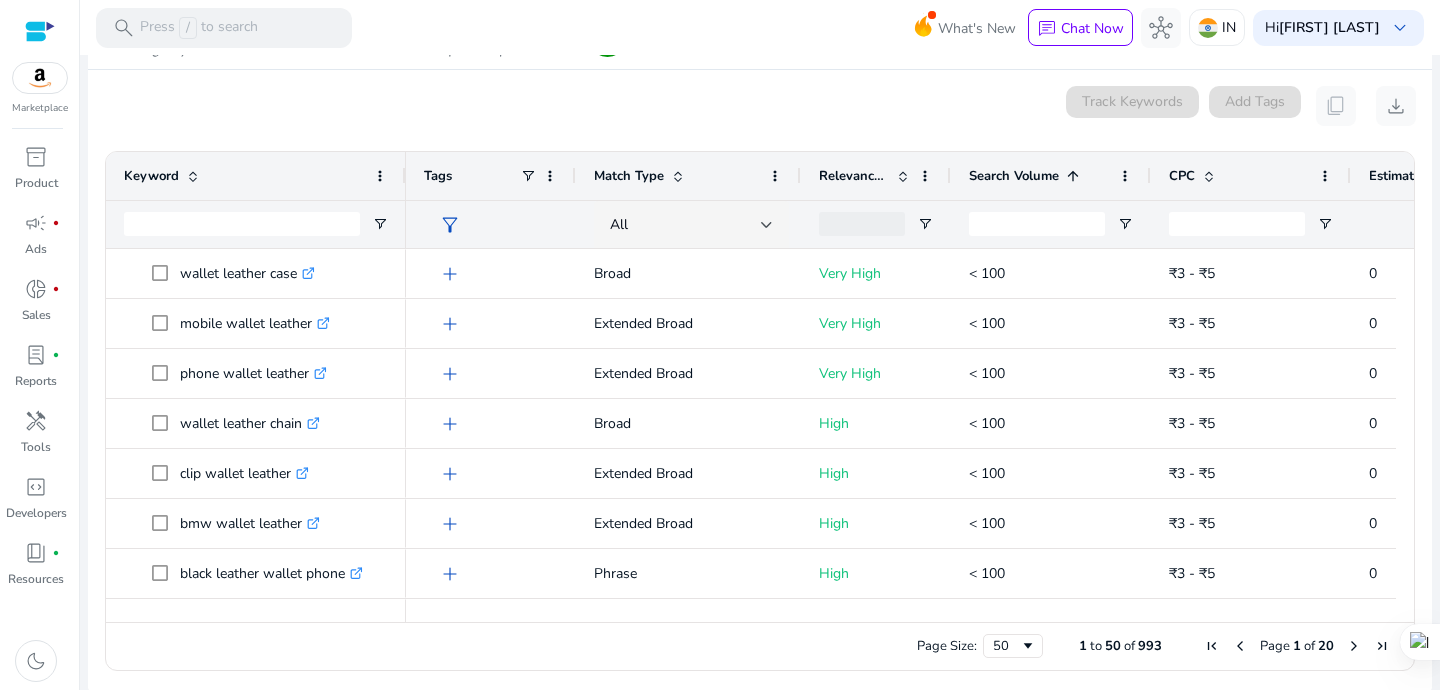 click on "Search Volume" at bounding box center [1014, 176] 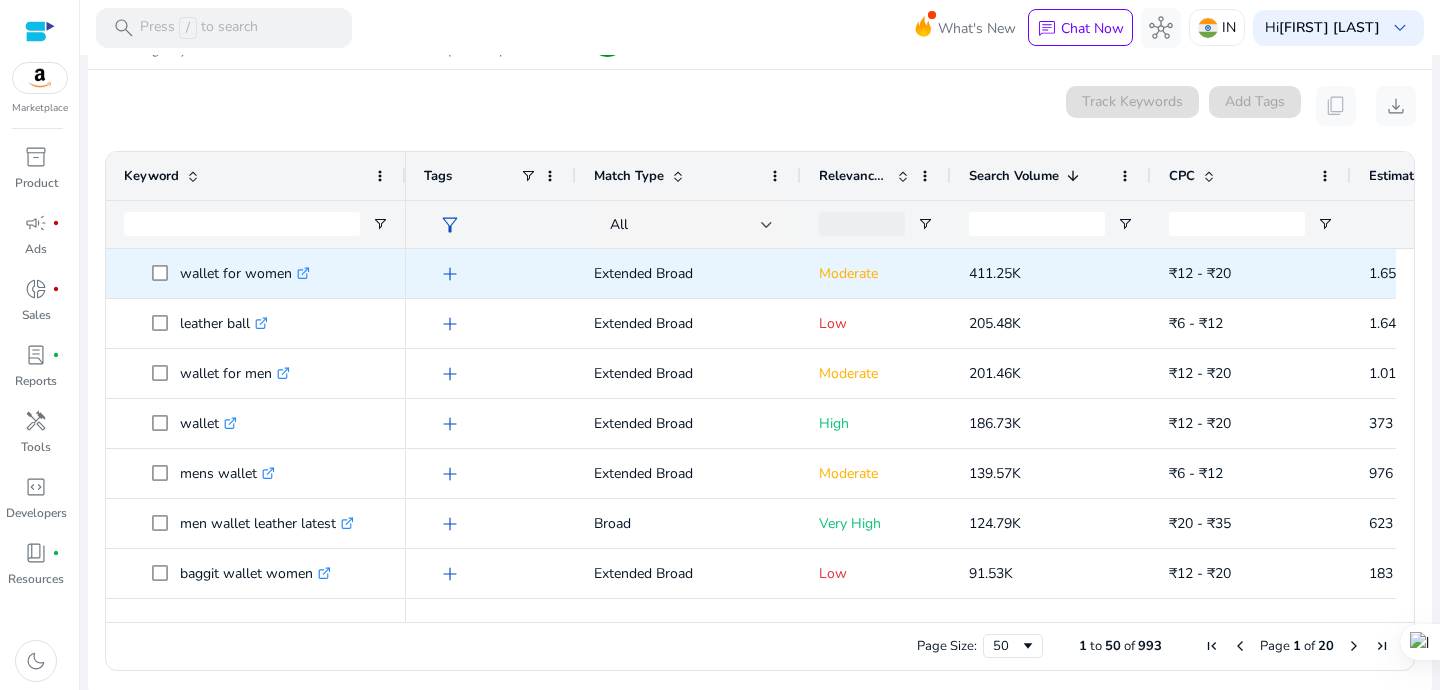 scroll, scrollTop: 52, scrollLeft: 0, axis: vertical 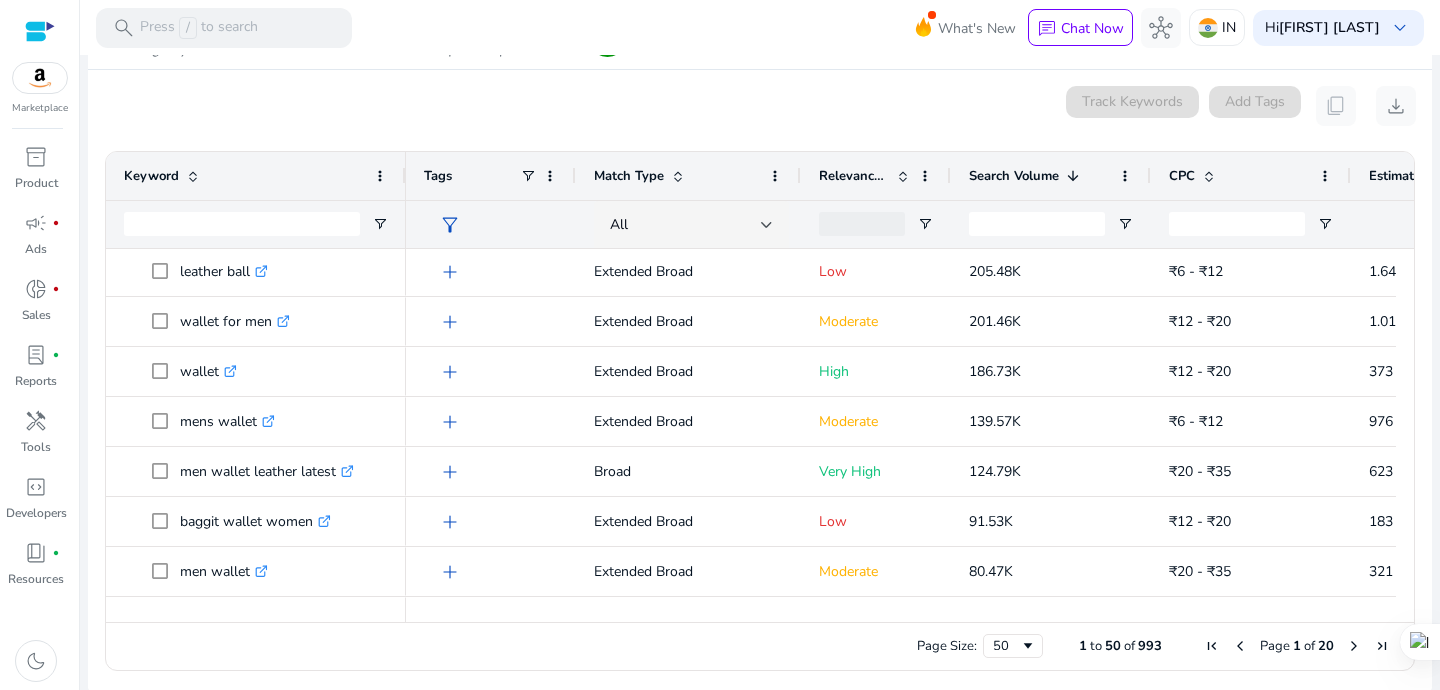 click on "CPC" at bounding box center (1182, 176) 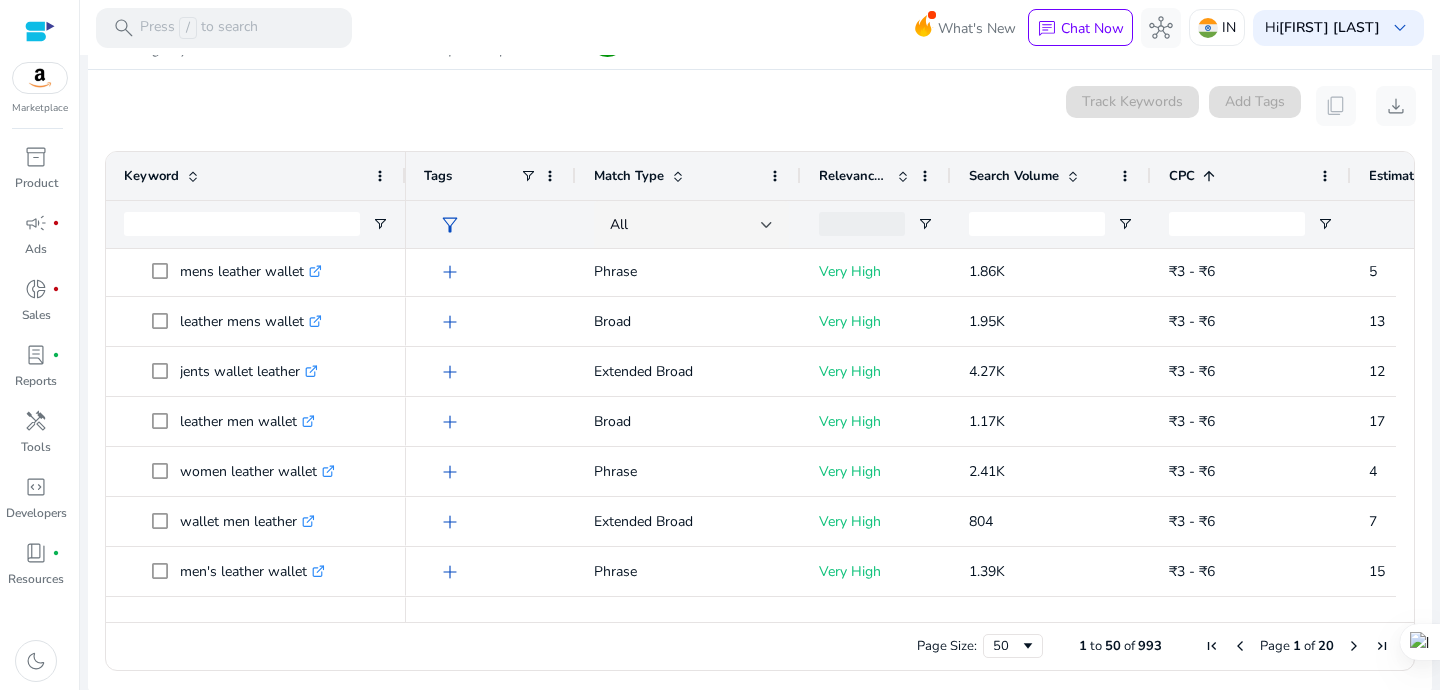 click on "CPC" at bounding box center [1182, 176] 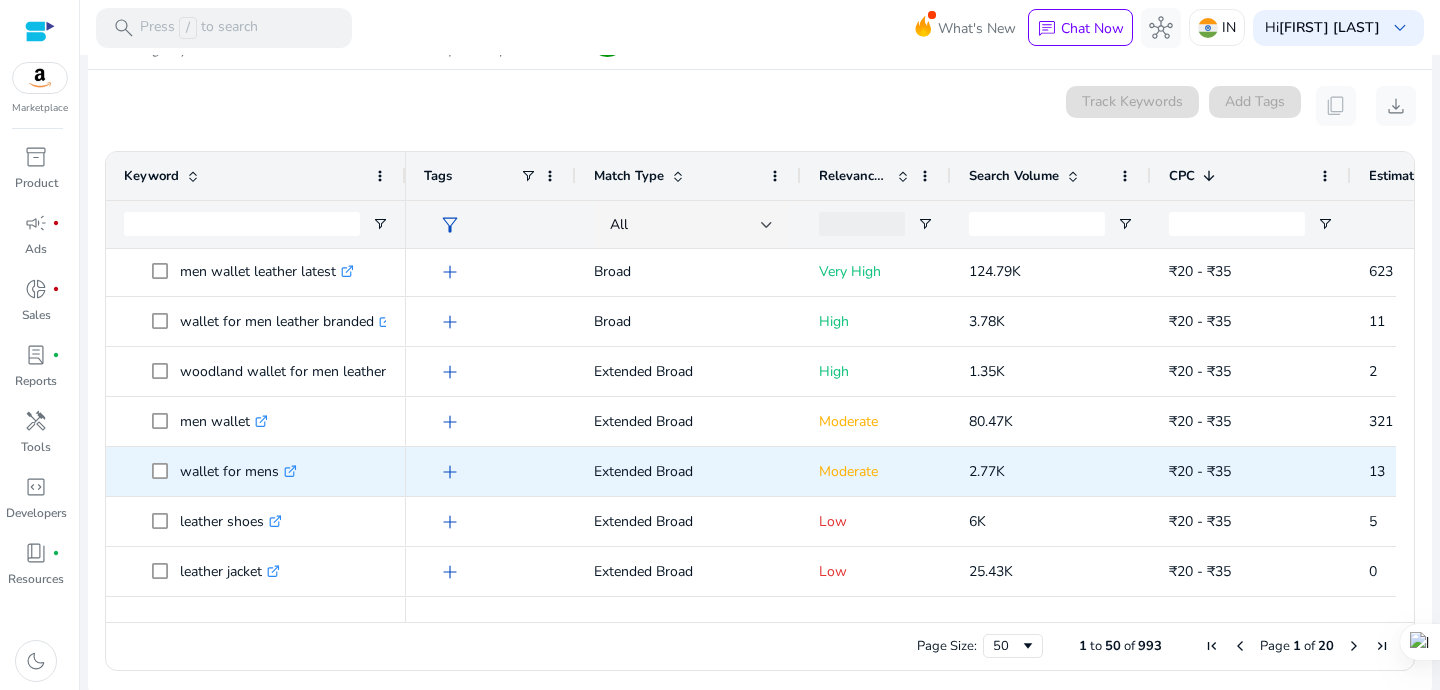 scroll, scrollTop: 0, scrollLeft: 0, axis: both 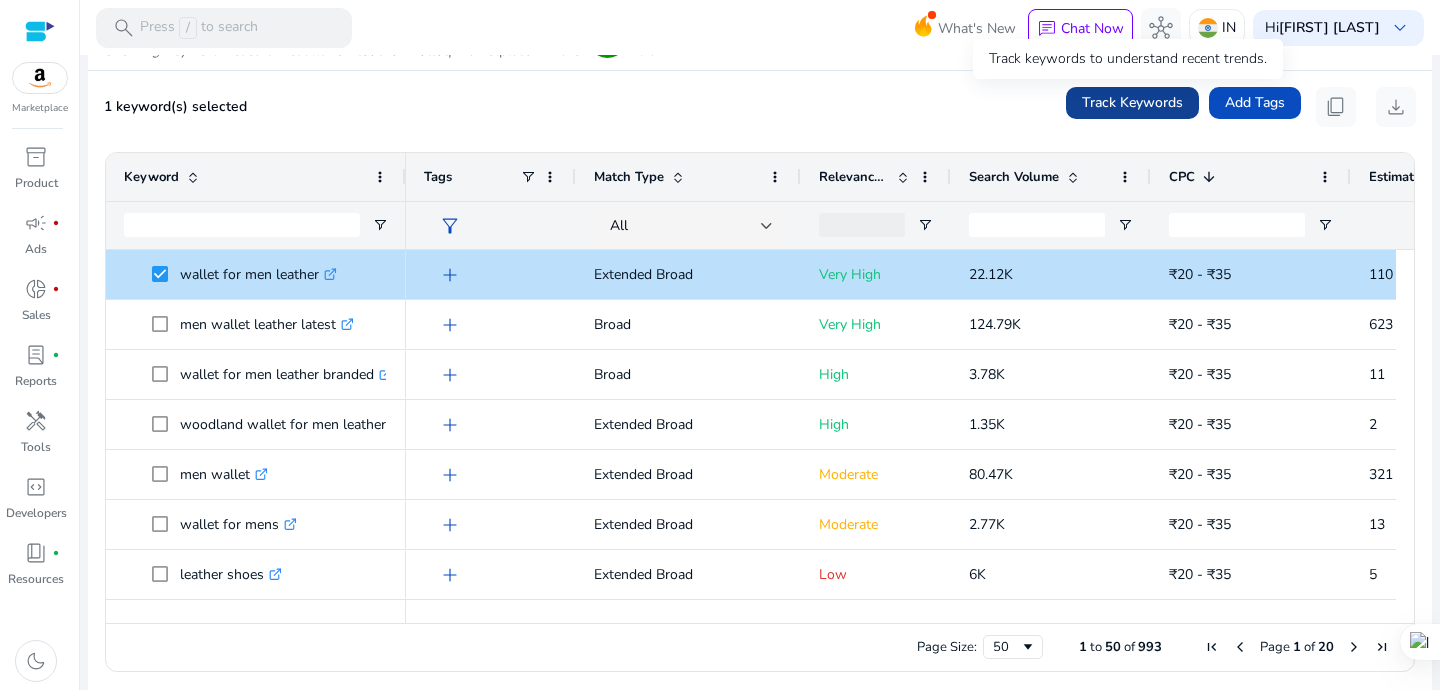 click on "Track Keywords" at bounding box center [1132, 102] 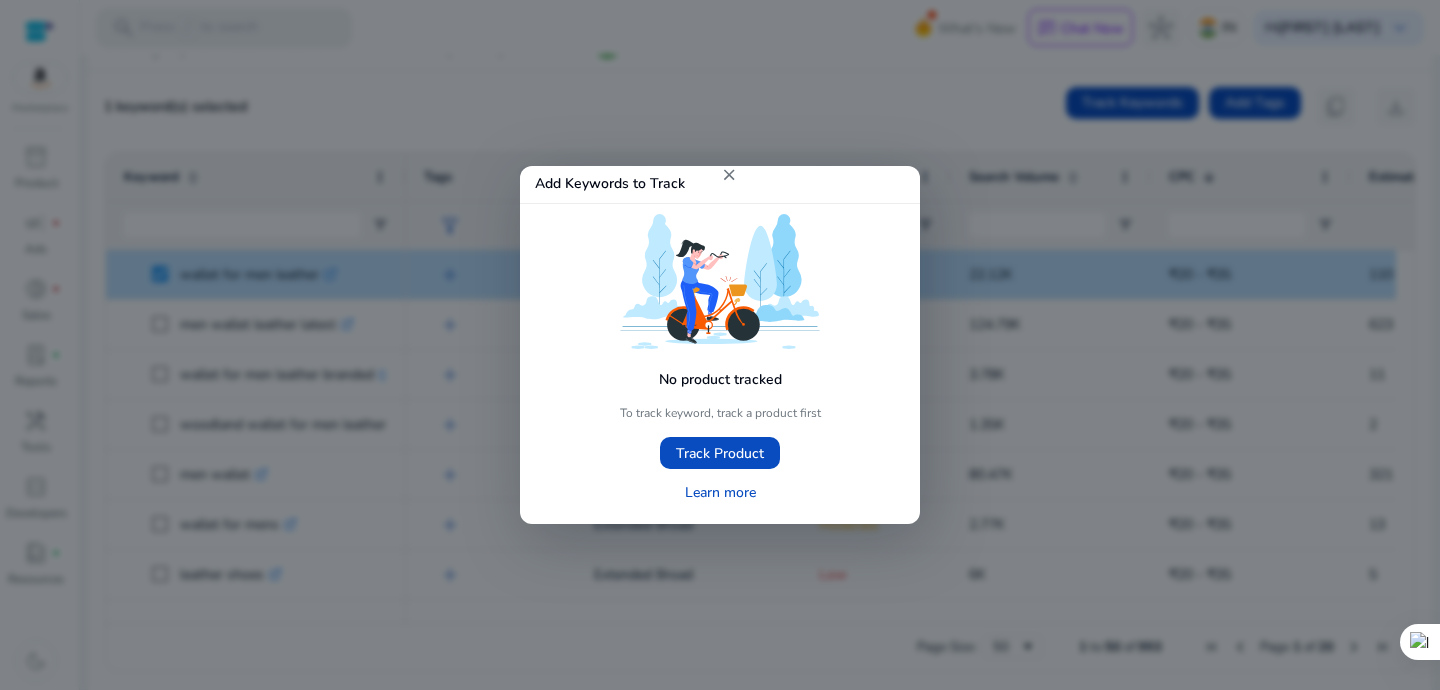 click on "close" at bounding box center (729, 175) 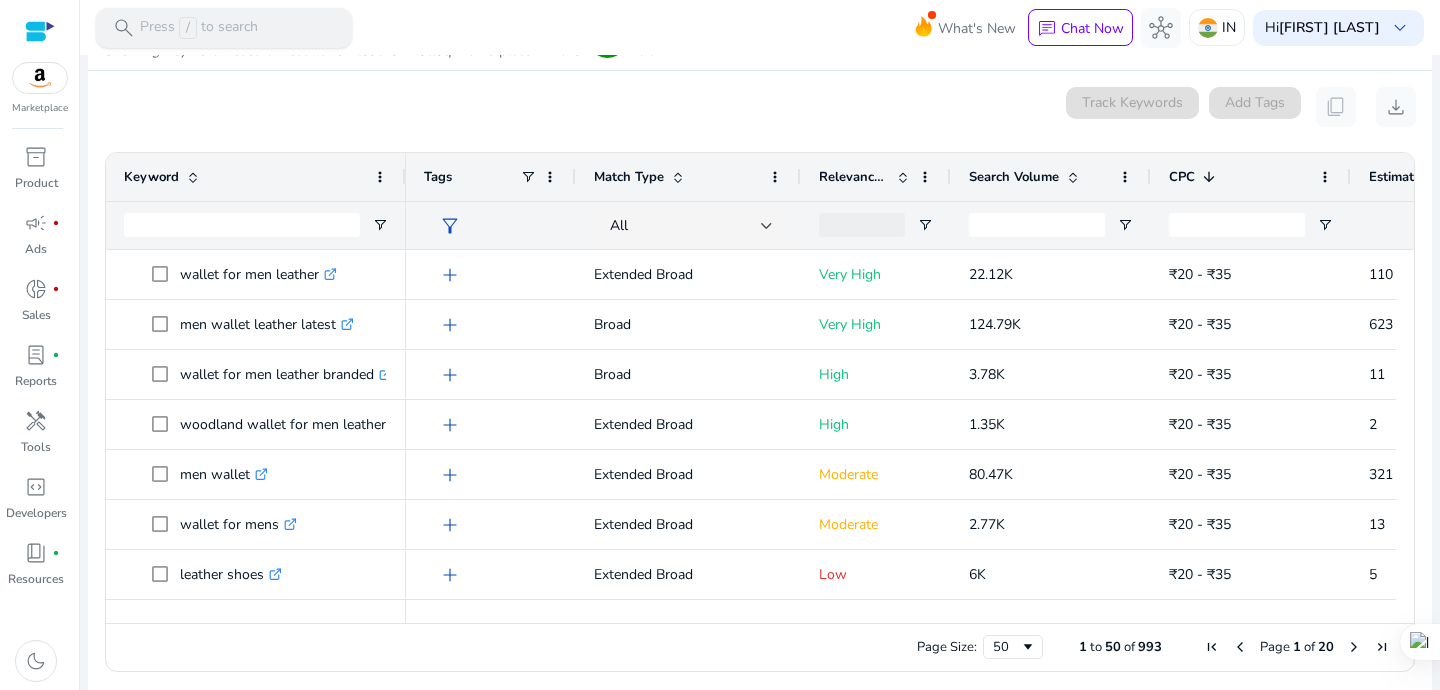 click on "Press  /  to search" at bounding box center (199, 28) 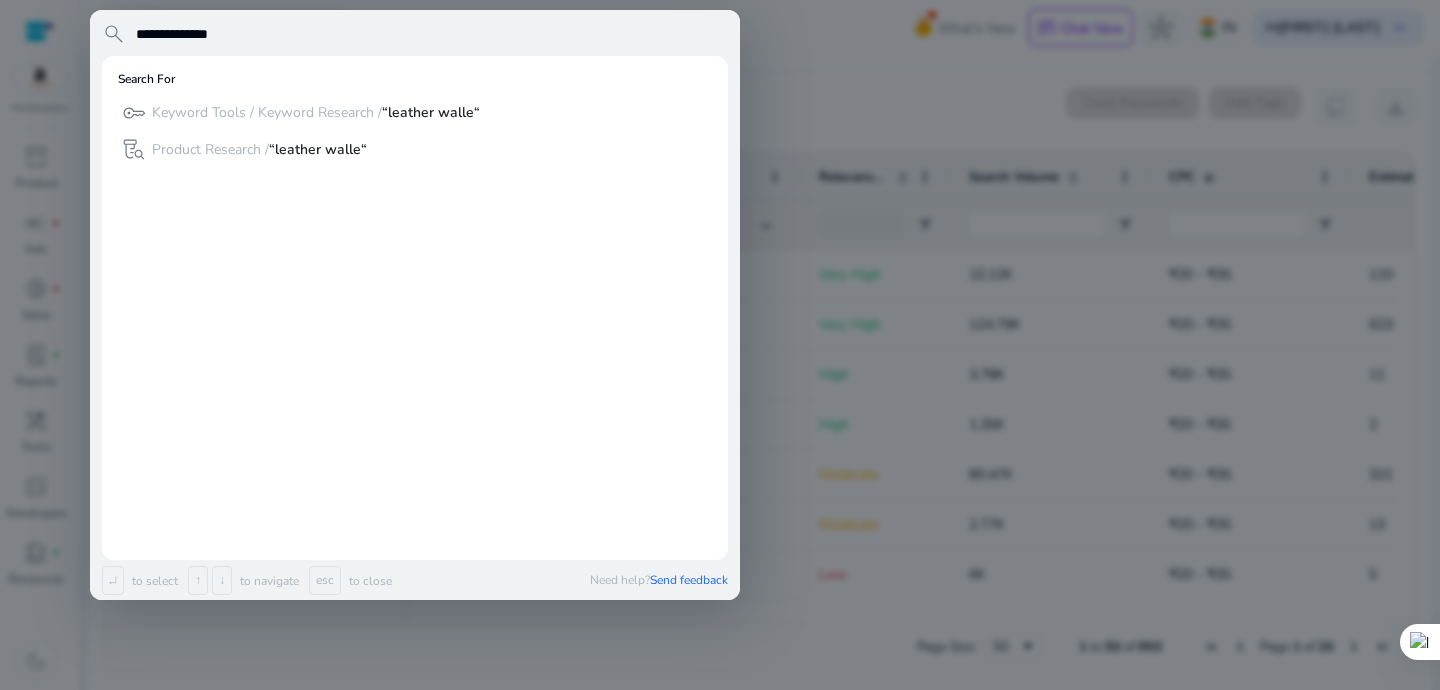 type on "**********" 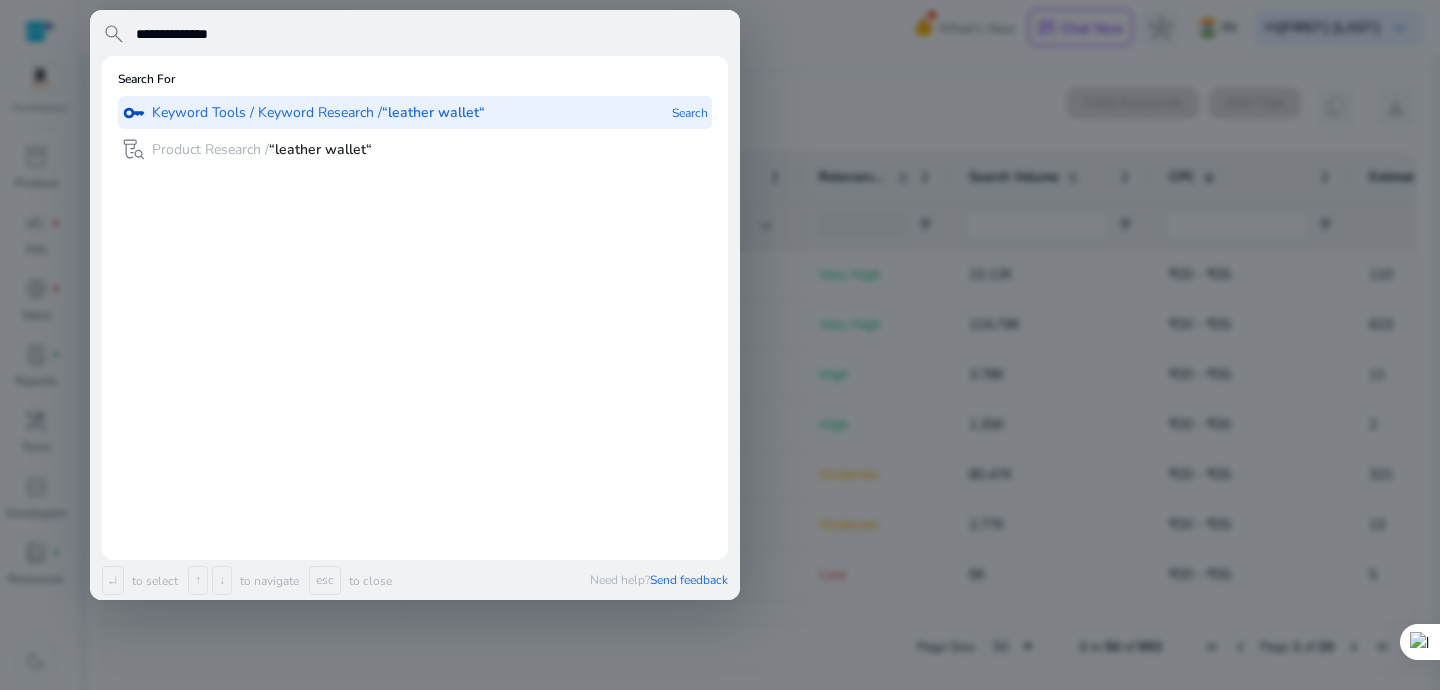 click on "“leather wallet“" at bounding box center [433, 112] 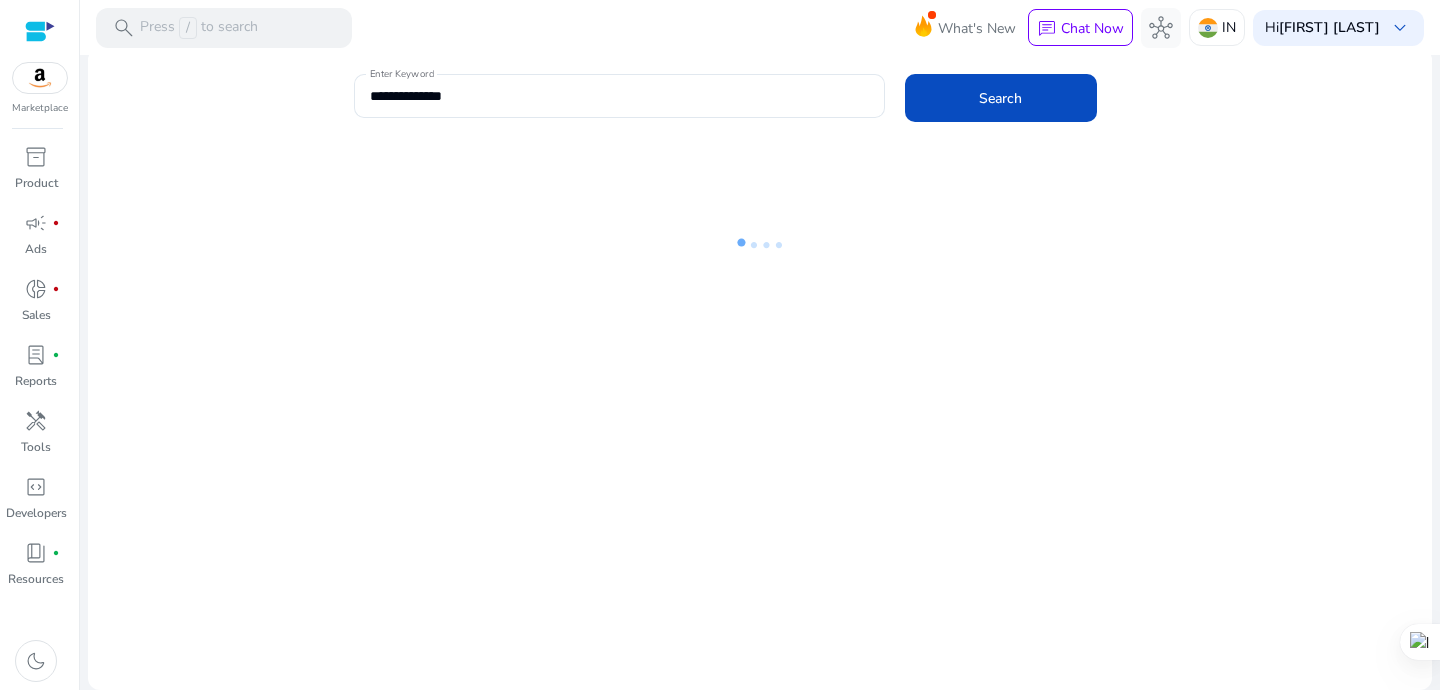scroll, scrollTop: 0, scrollLeft: 0, axis: both 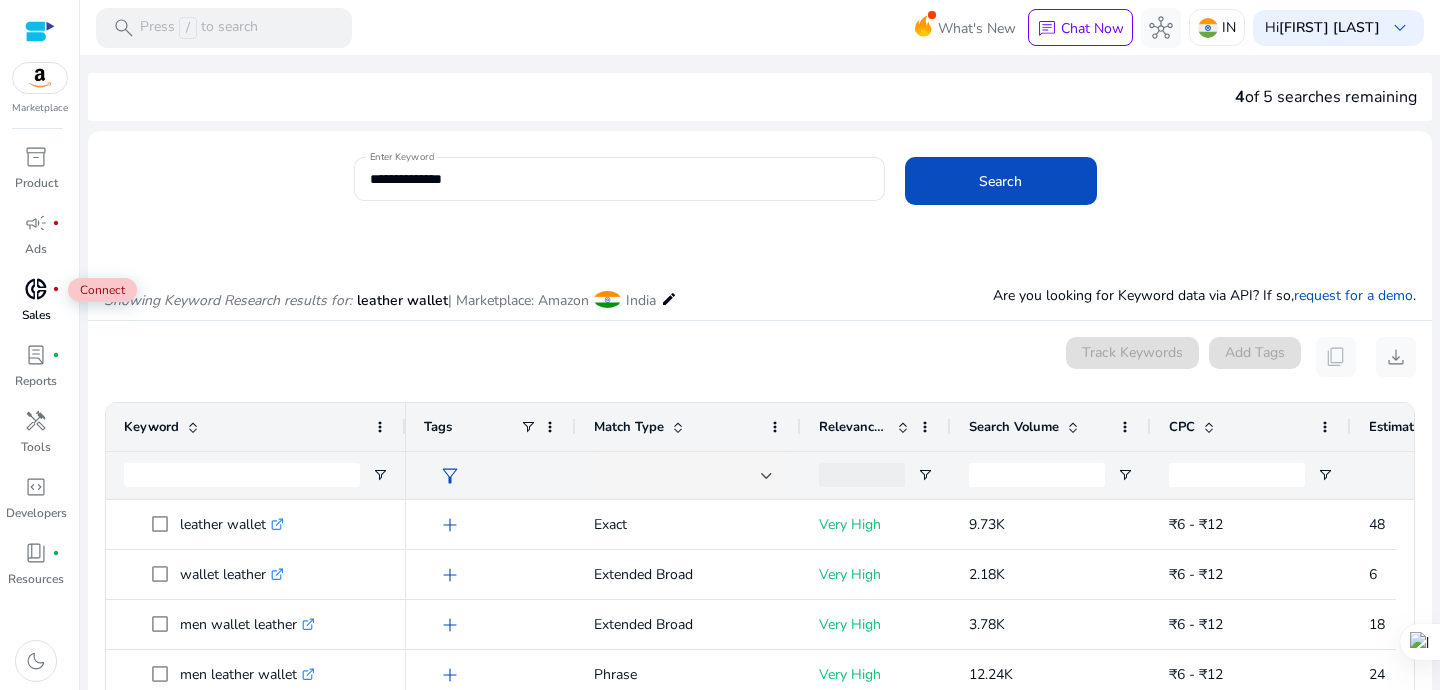 click on "donut_small" at bounding box center [36, 289] 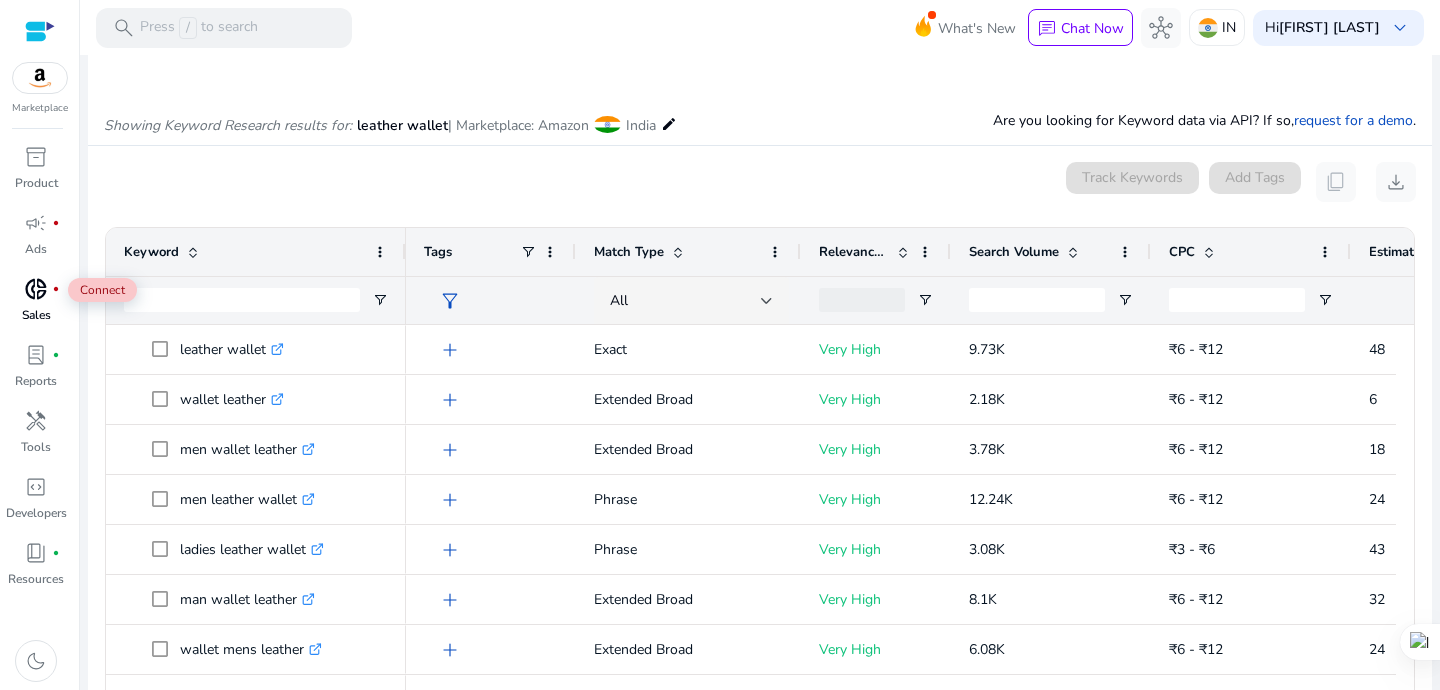 scroll, scrollTop: 238, scrollLeft: 0, axis: vertical 